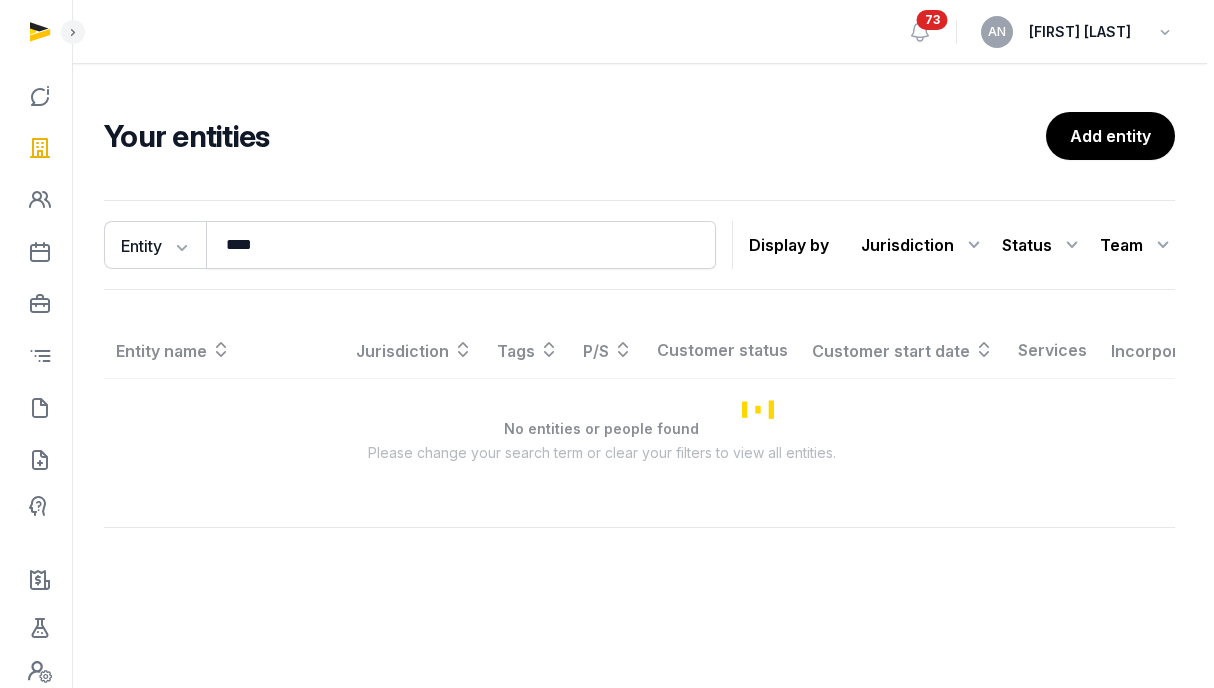 scroll, scrollTop: 0, scrollLeft: 0, axis: both 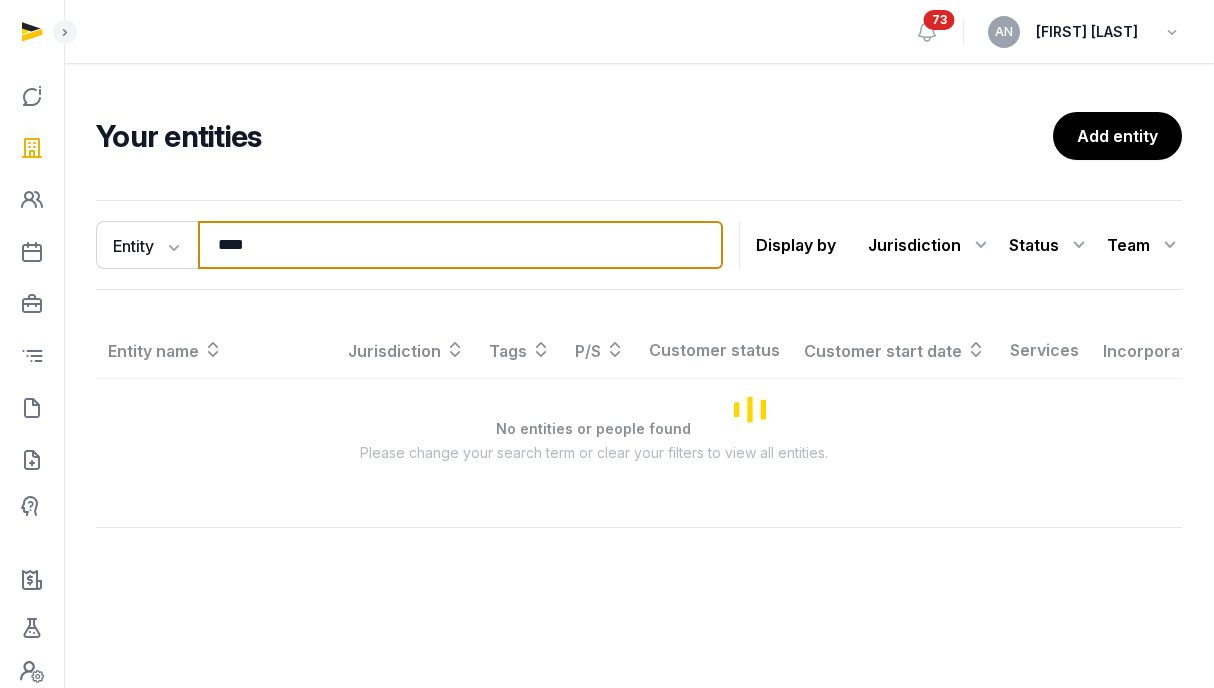 click on "****" at bounding box center [460, 245] 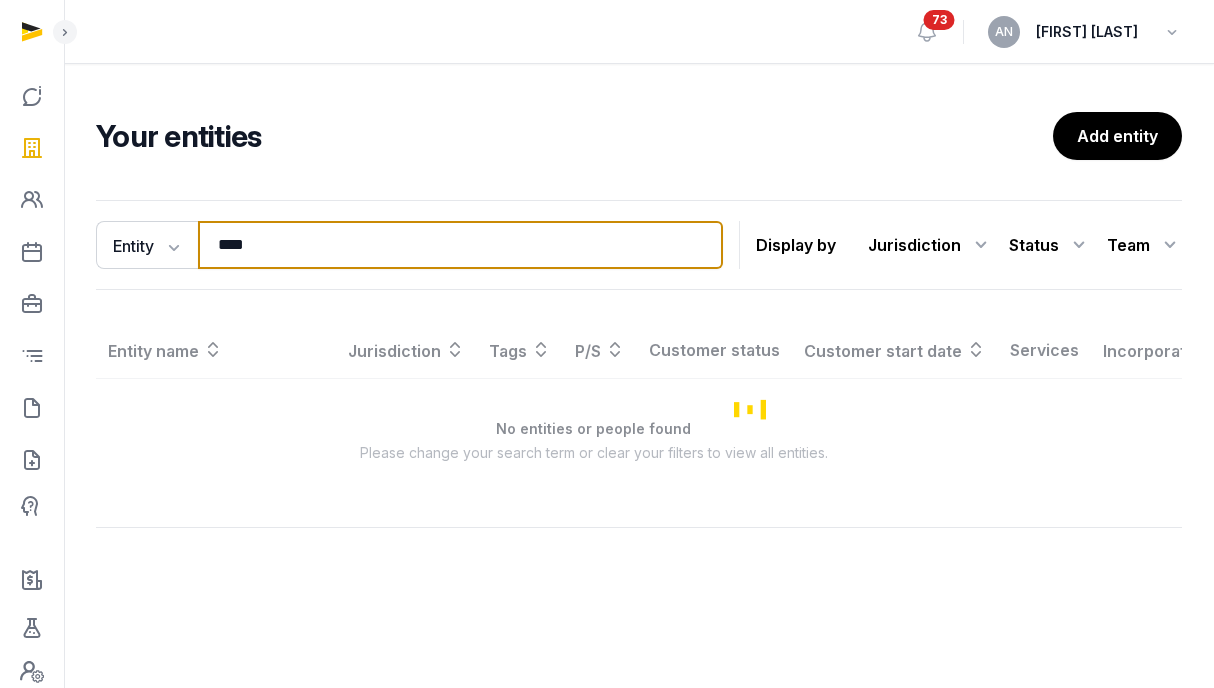 click on "****" at bounding box center [460, 245] 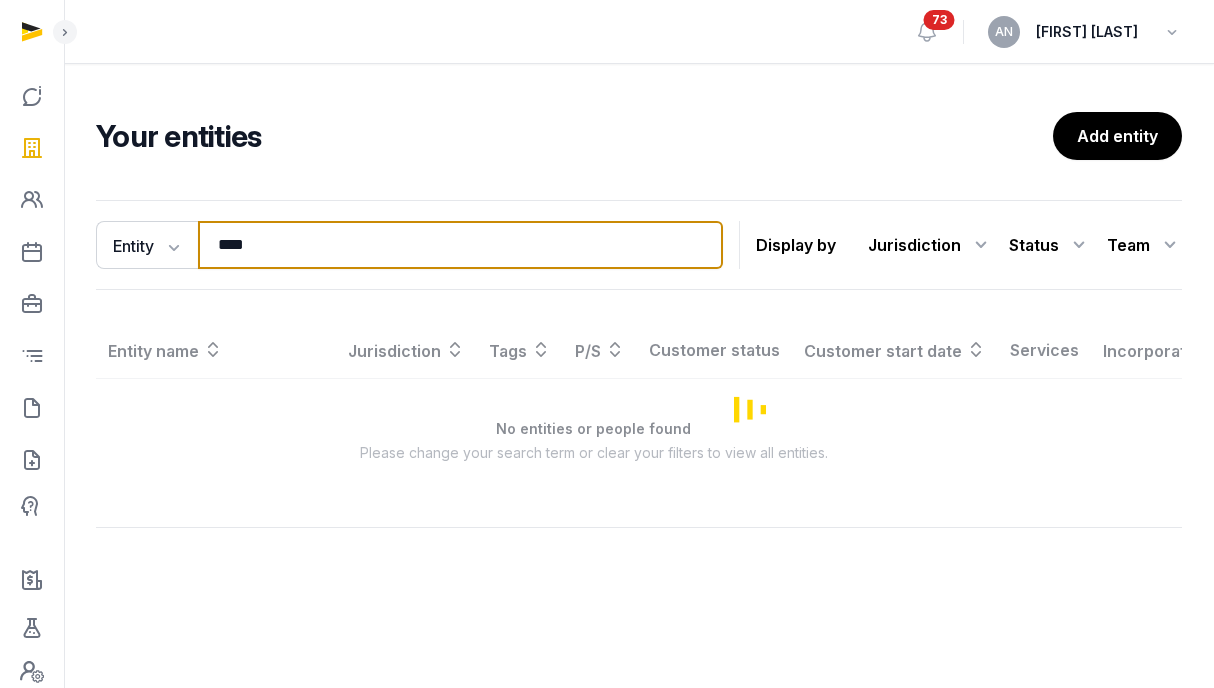 click on "****" at bounding box center (460, 245) 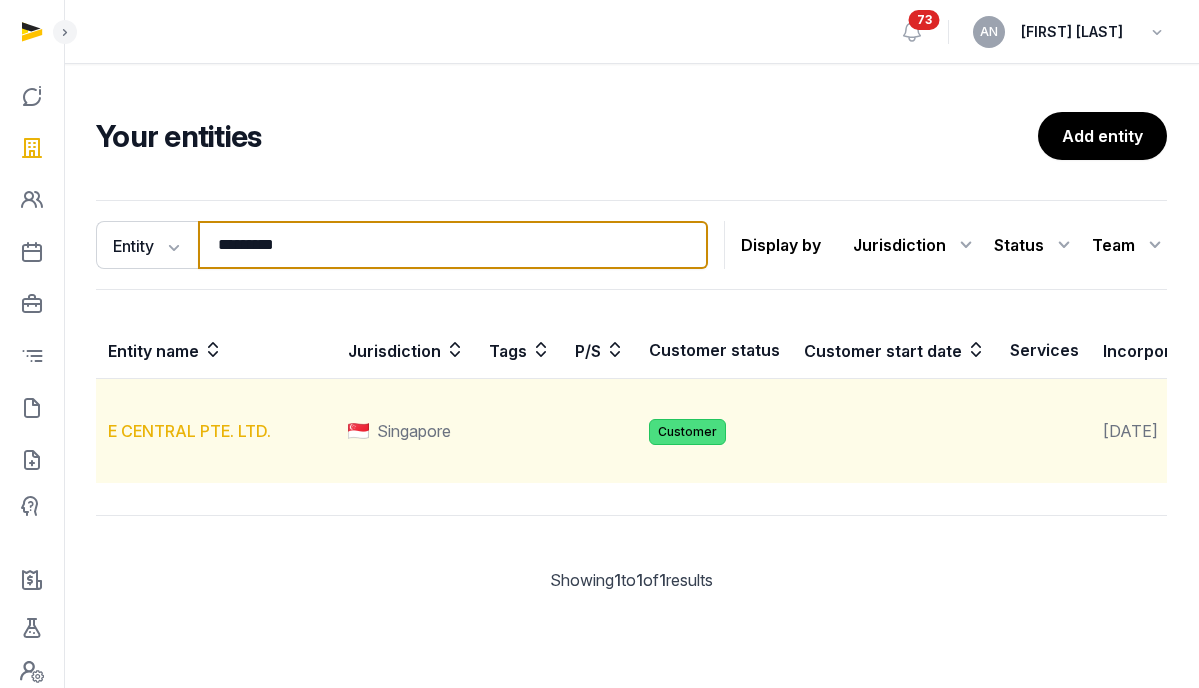 type on "*********" 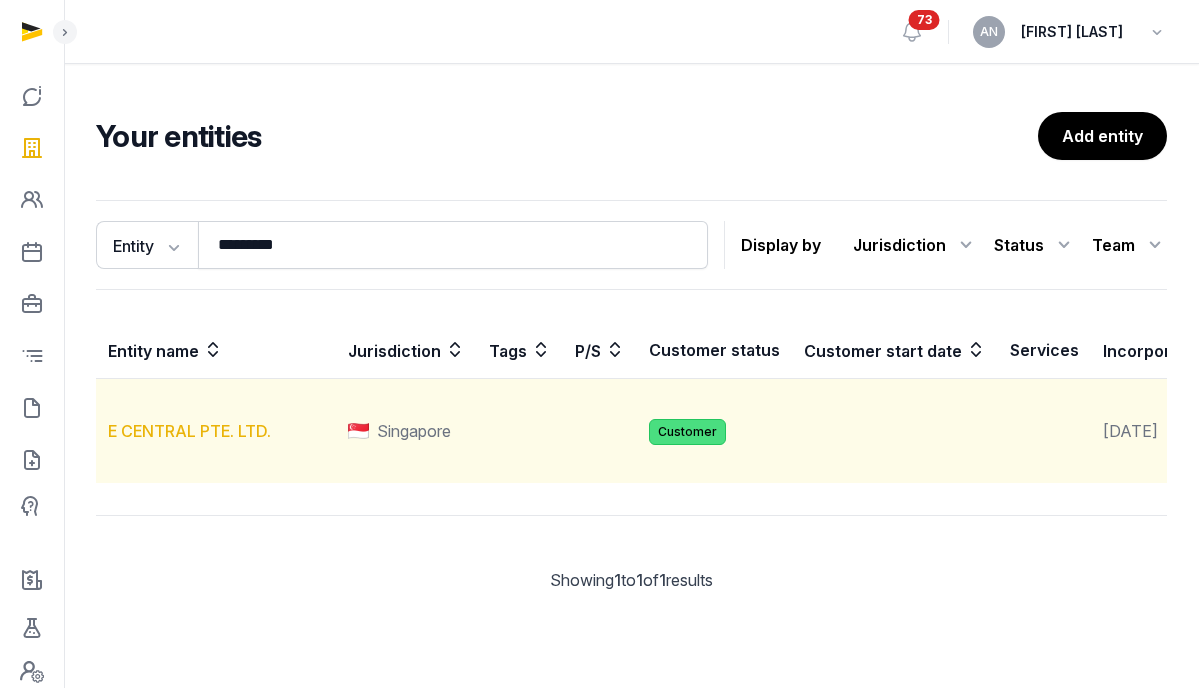 click on "E CENTRAL PTE. LTD." at bounding box center [189, 431] 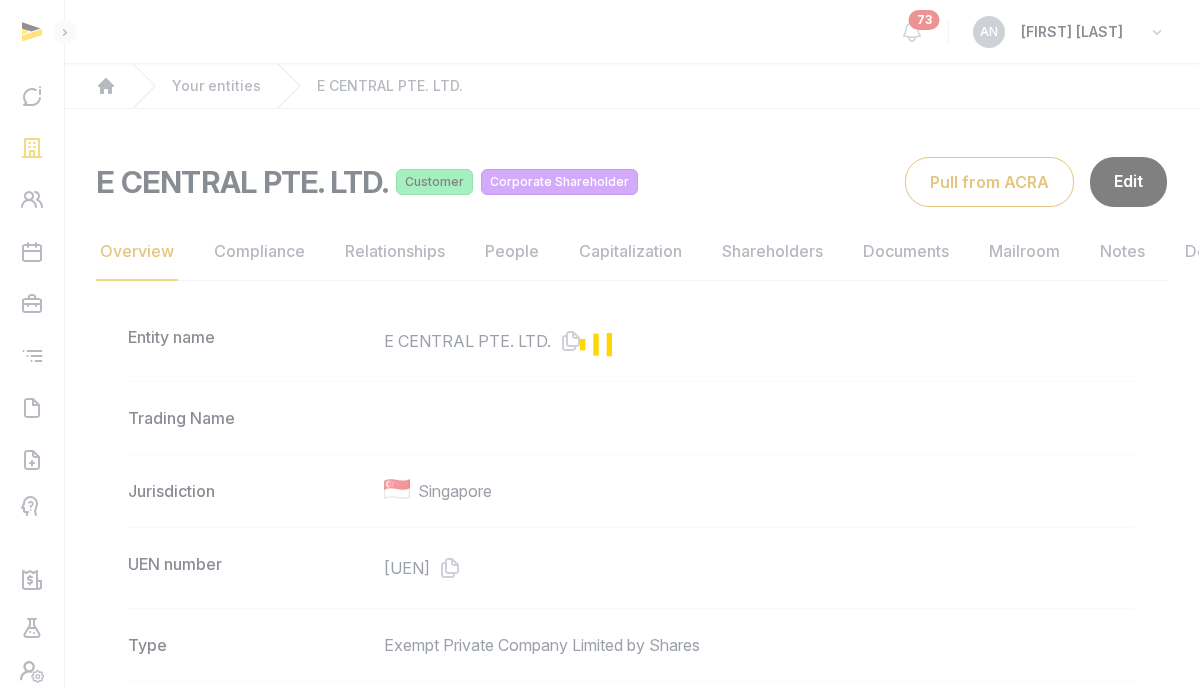 click at bounding box center (599, 344) 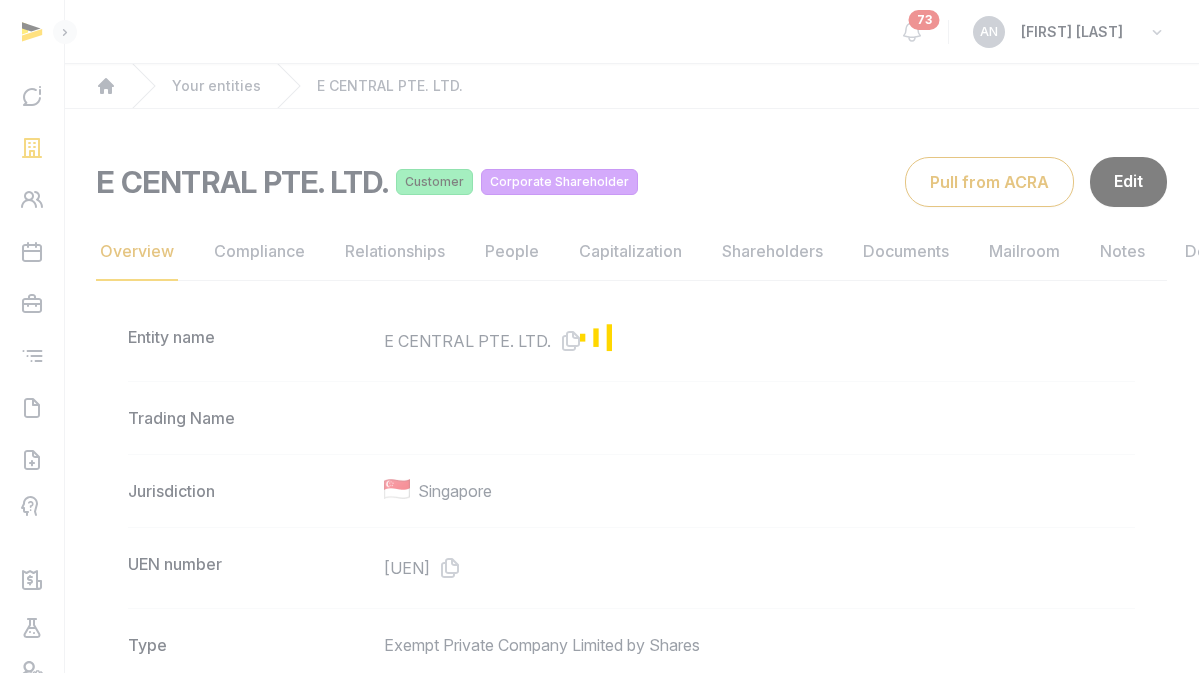 click at bounding box center (599, 336) 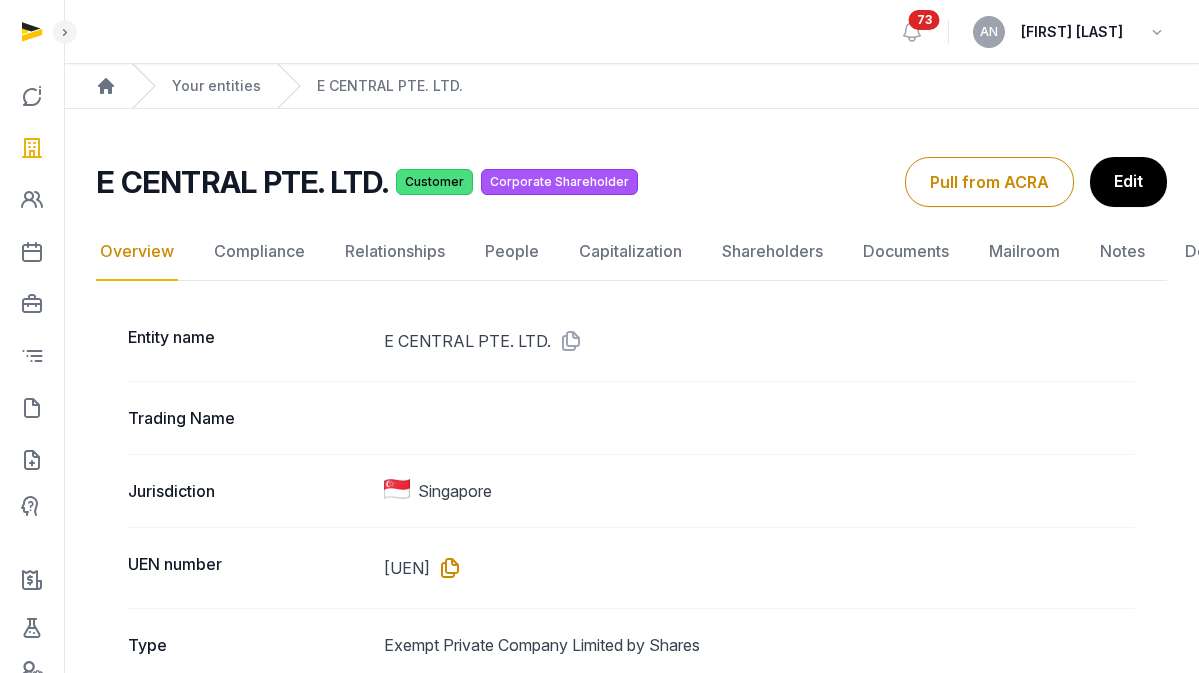 click at bounding box center [446, 568] 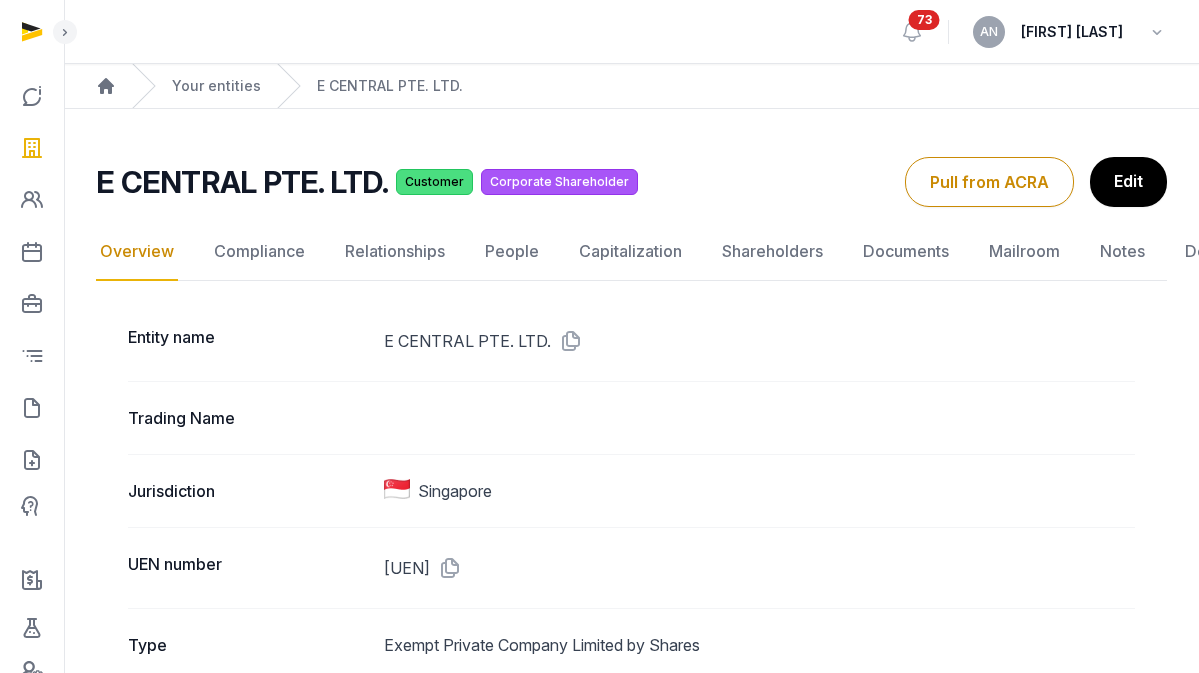 click on "Your entities" at bounding box center (196, 86) 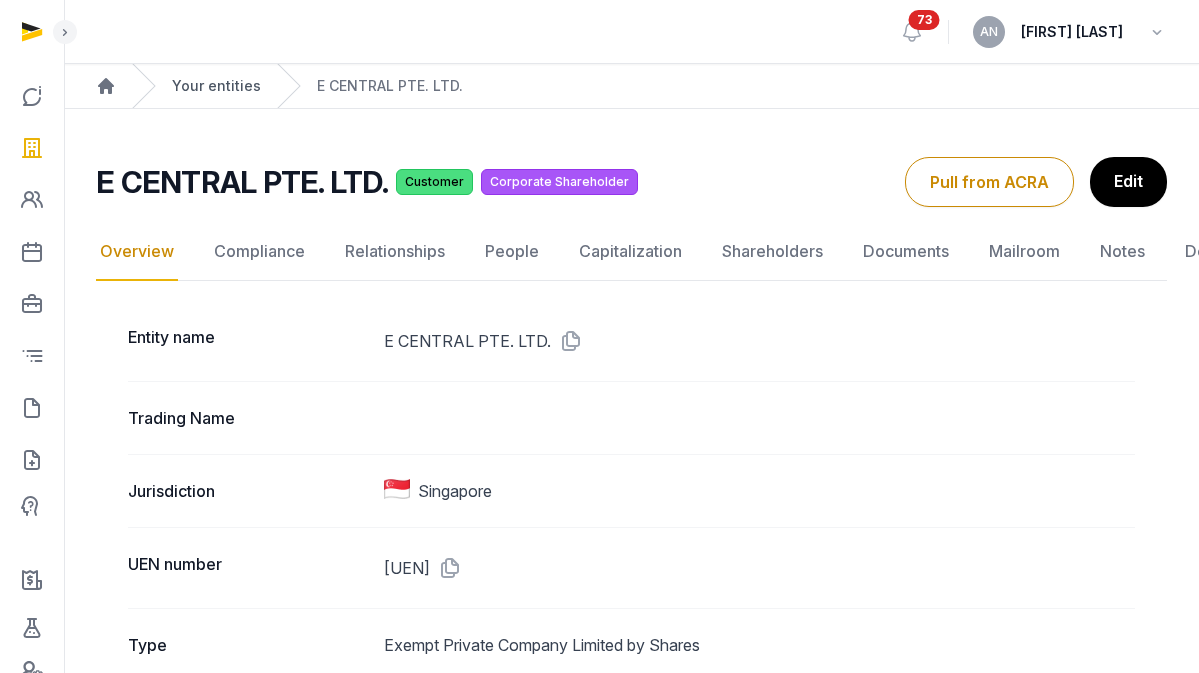 click on "Your entities" at bounding box center (216, 86) 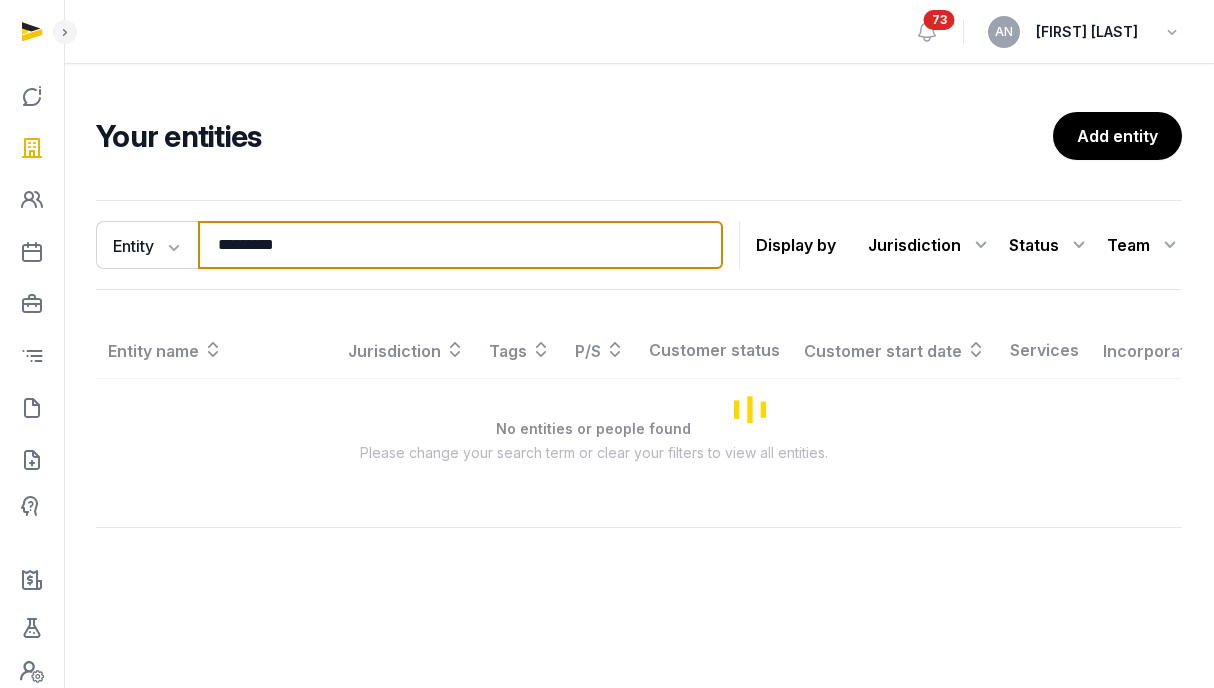 click on "*********" at bounding box center (460, 245) 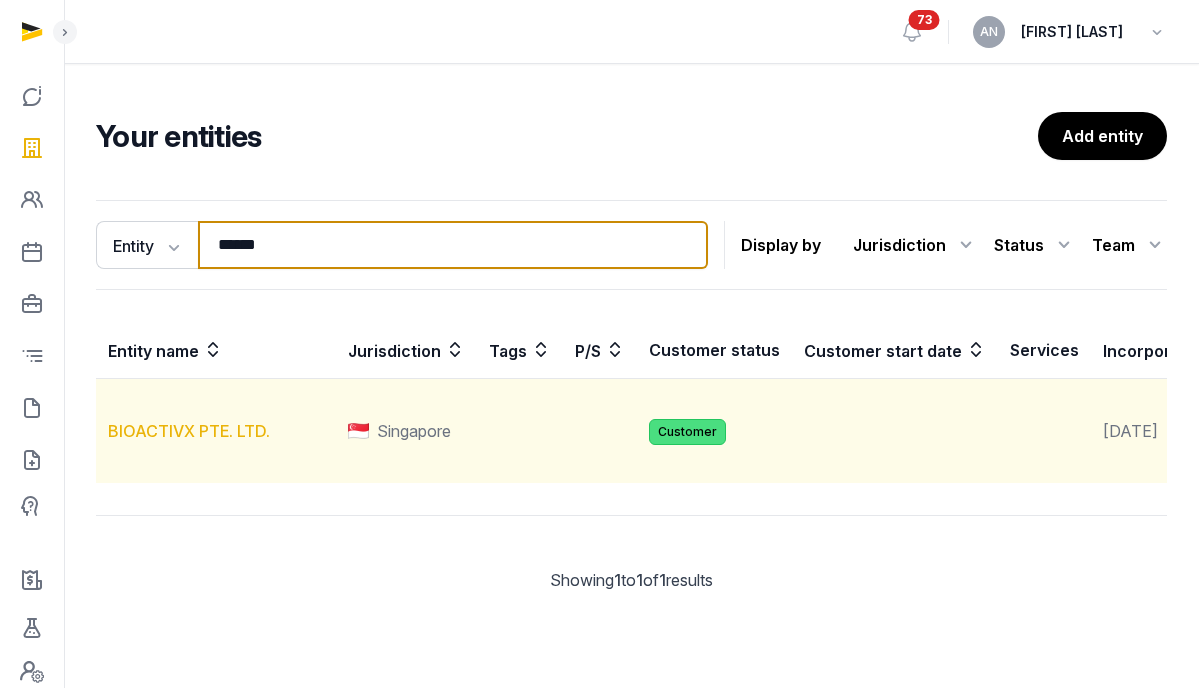 type on "******" 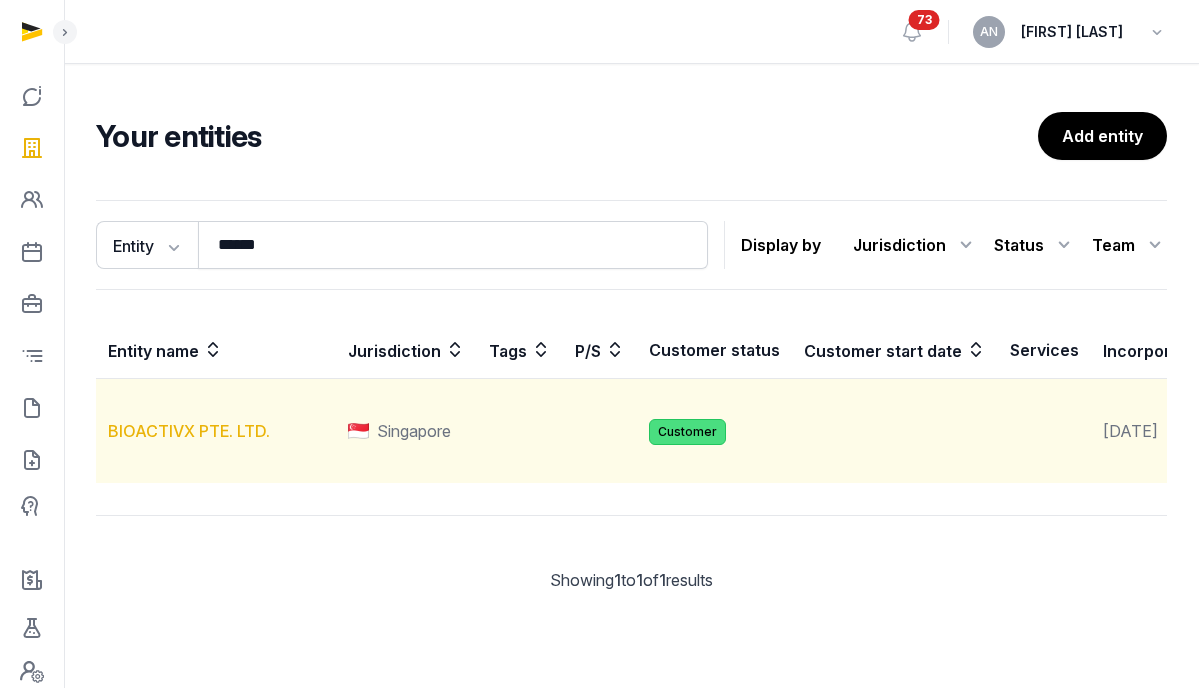 click on "BIOACTIVX PTE. LTD." at bounding box center [189, 431] 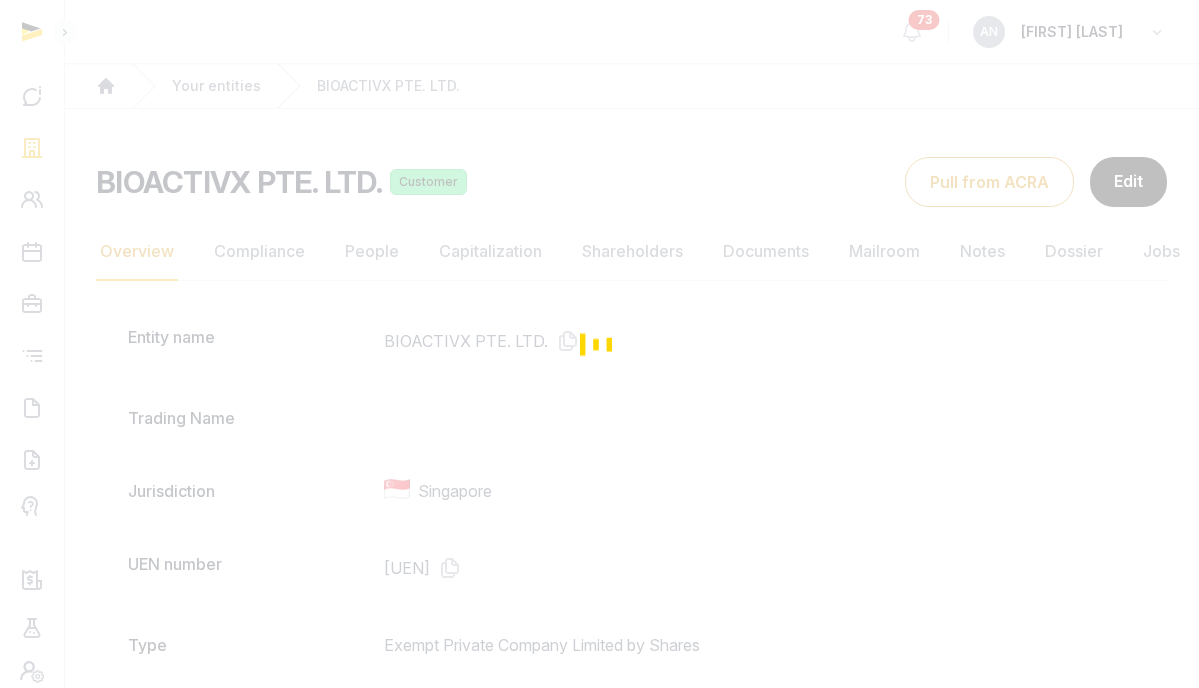 click at bounding box center (599, 344) 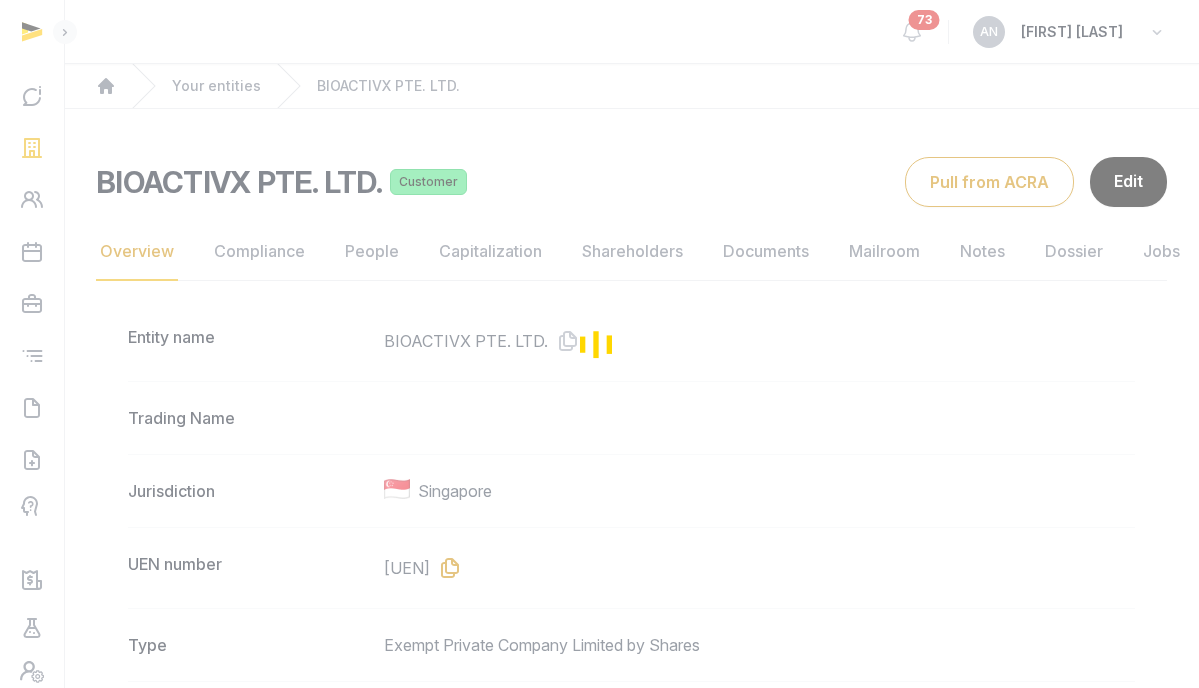 click at bounding box center (446, 568) 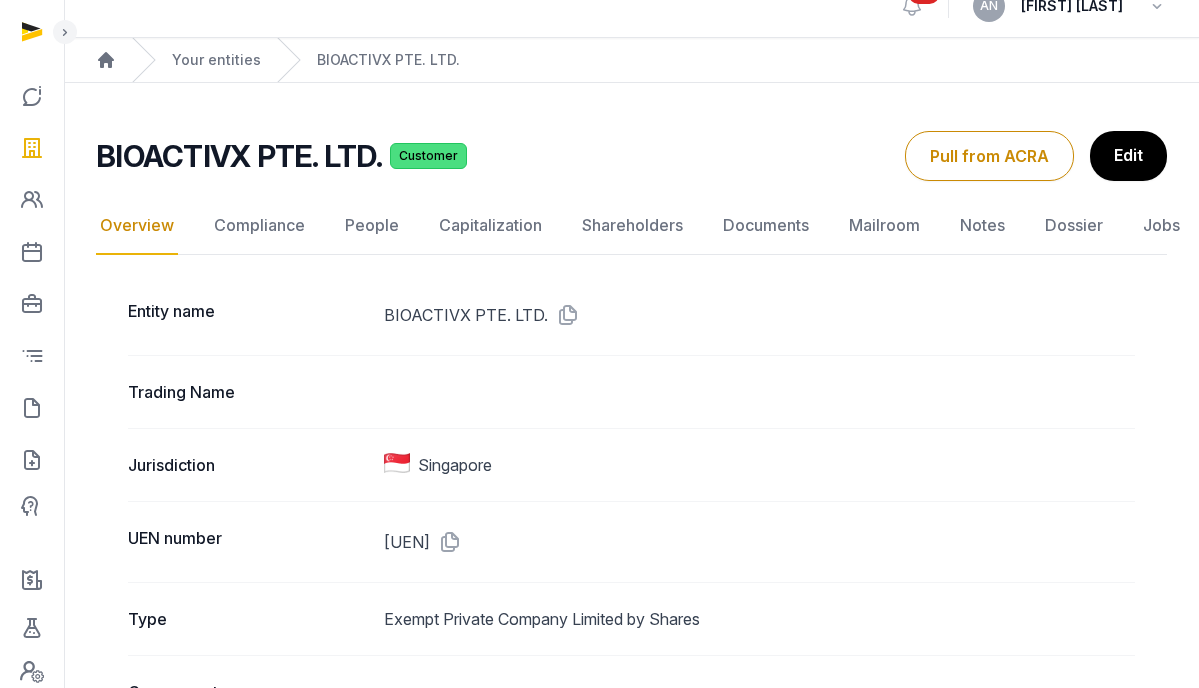 scroll, scrollTop: 0, scrollLeft: 0, axis: both 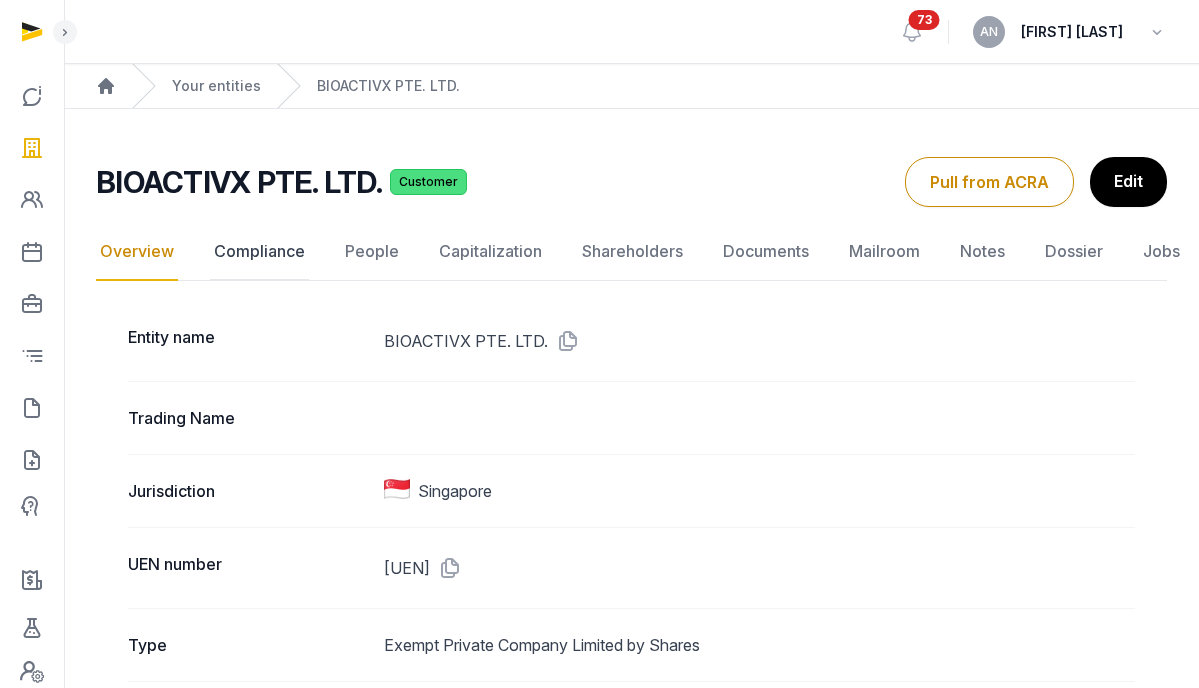 click on "Compliance" 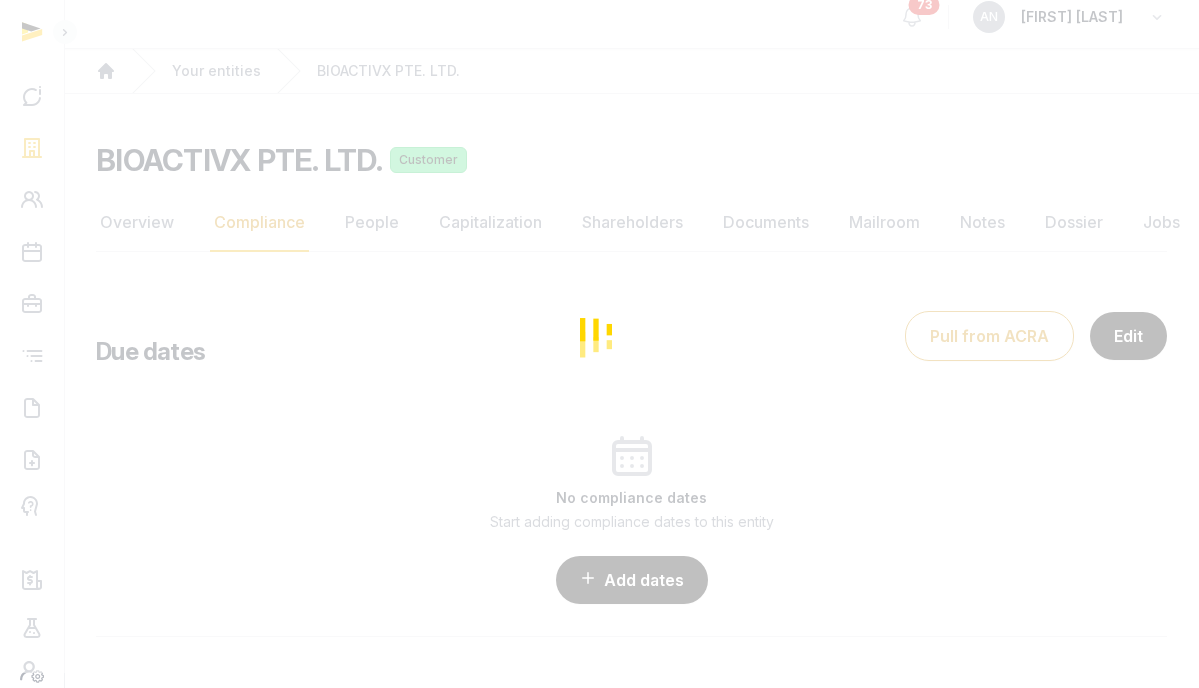 scroll, scrollTop: 36, scrollLeft: 0, axis: vertical 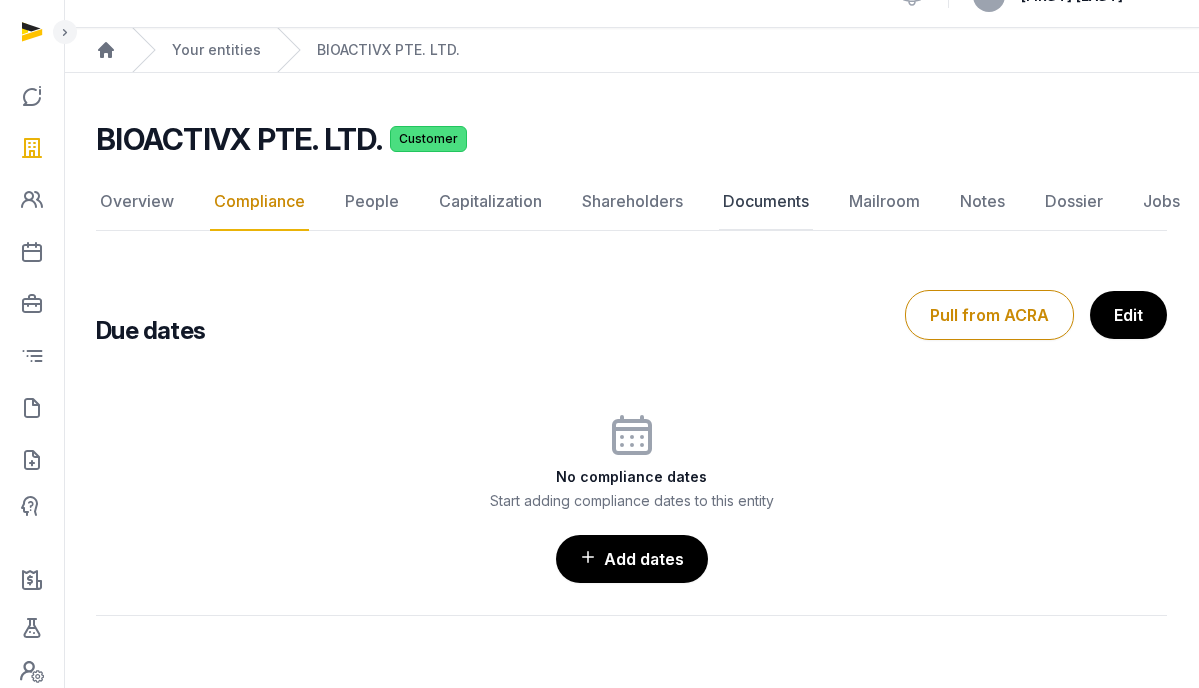 click on "Documents" 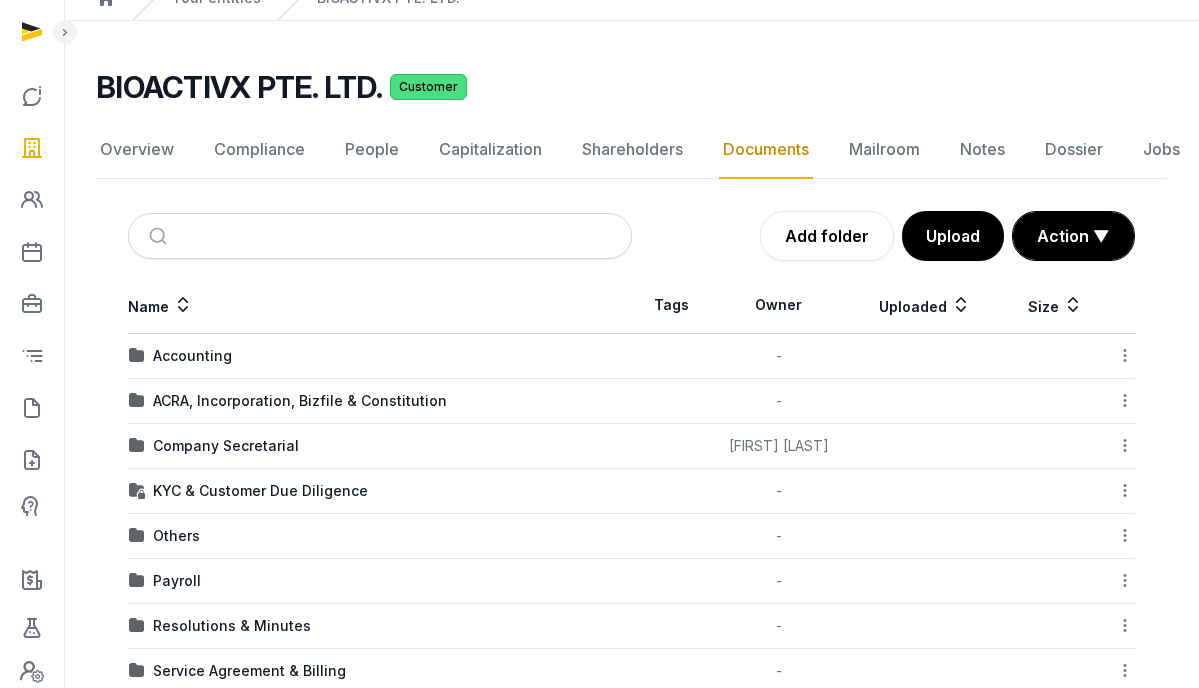 scroll, scrollTop: 0, scrollLeft: 0, axis: both 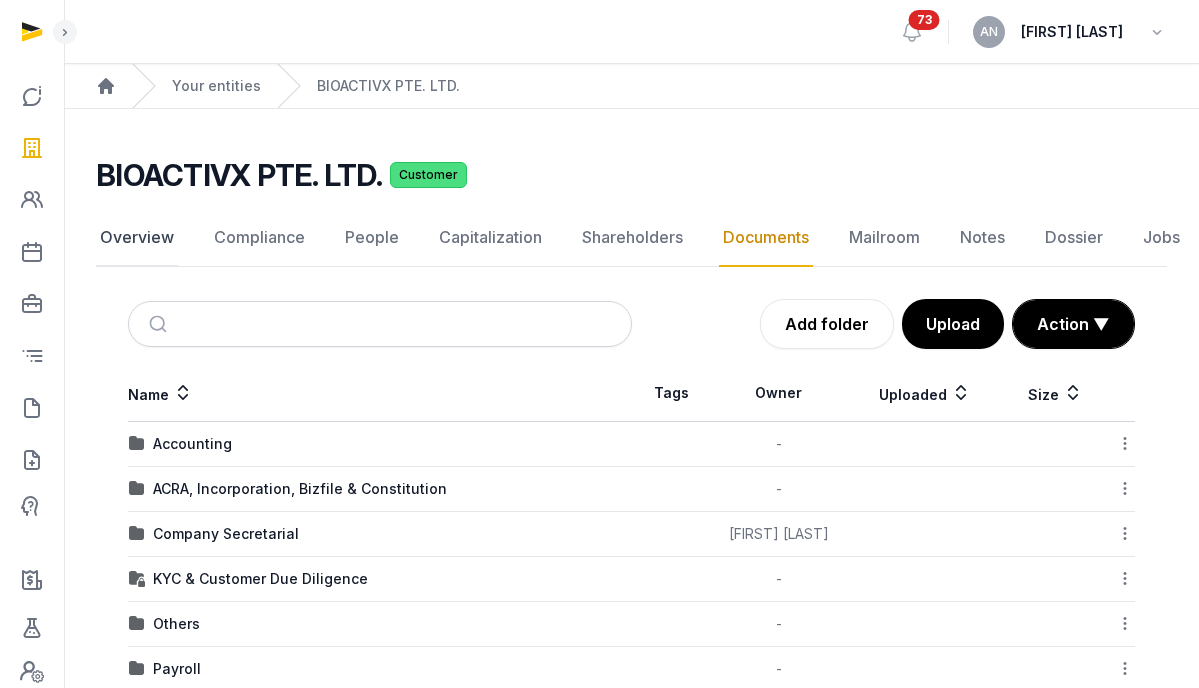 click on "Overview" 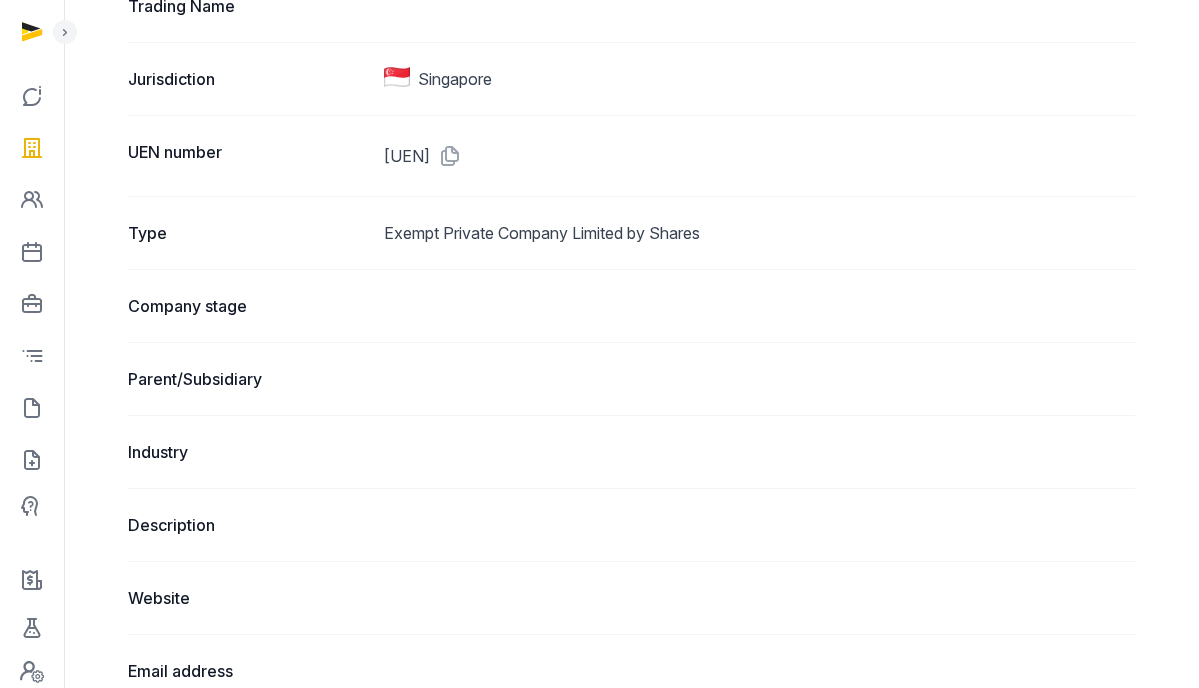 scroll, scrollTop: 0, scrollLeft: 0, axis: both 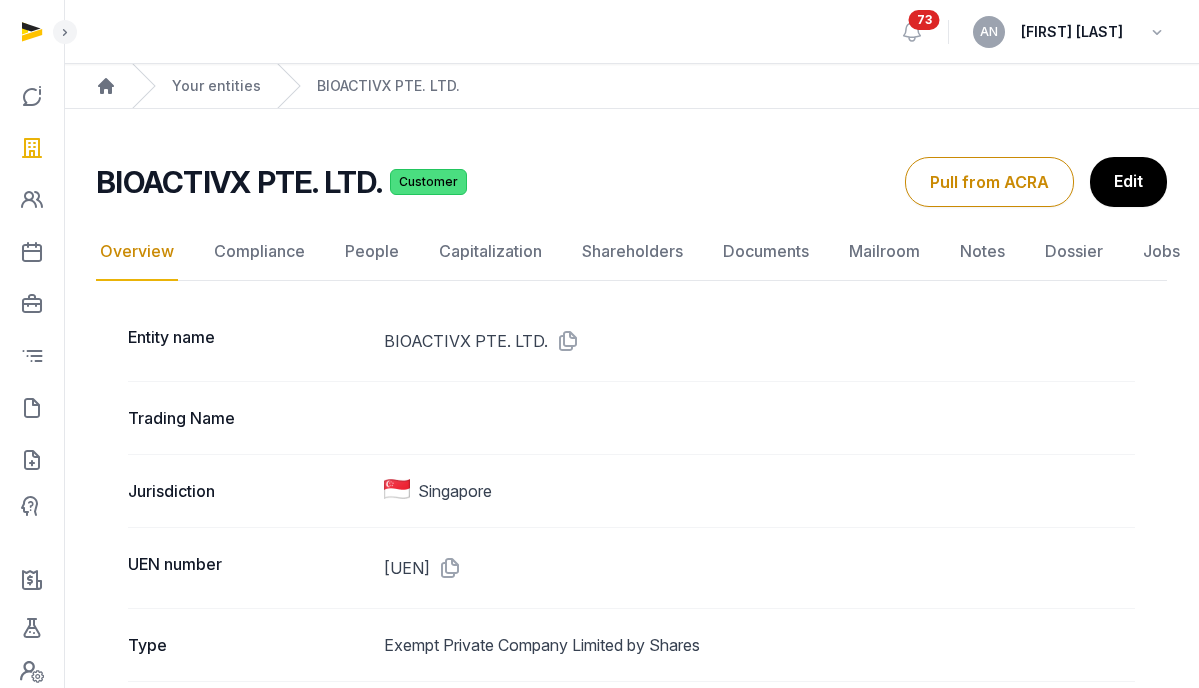 click on "Your entities" at bounding box center (196, 86) 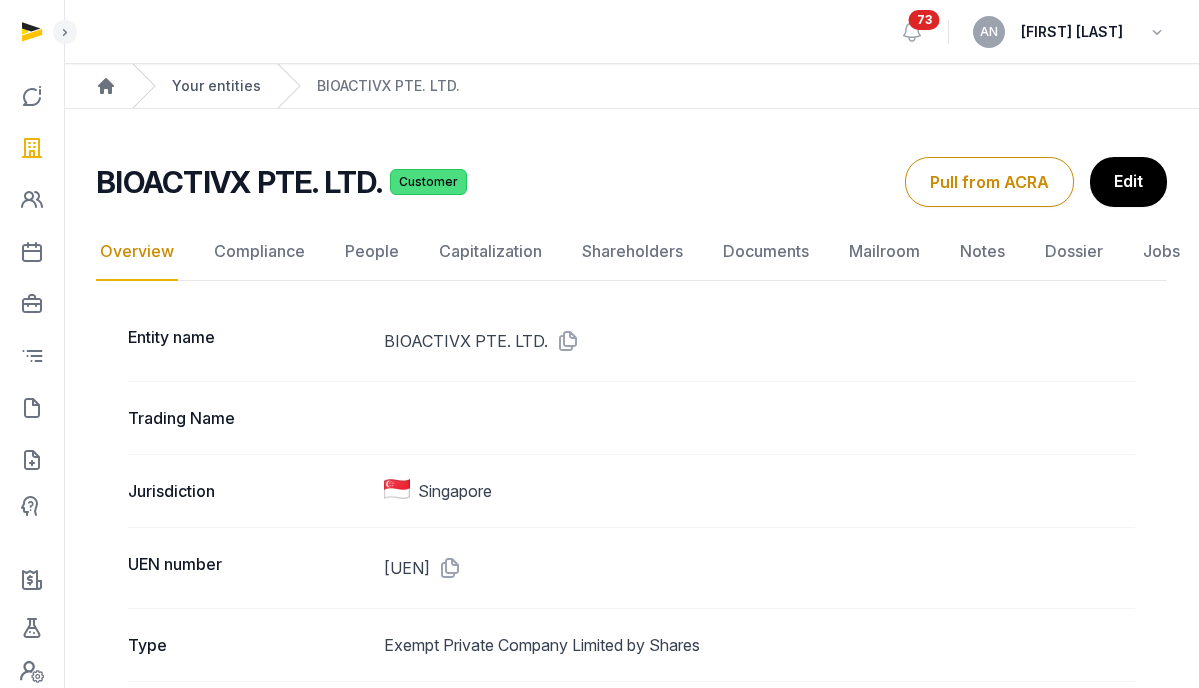 click on "Your entities" at bounding box center (216, 86) 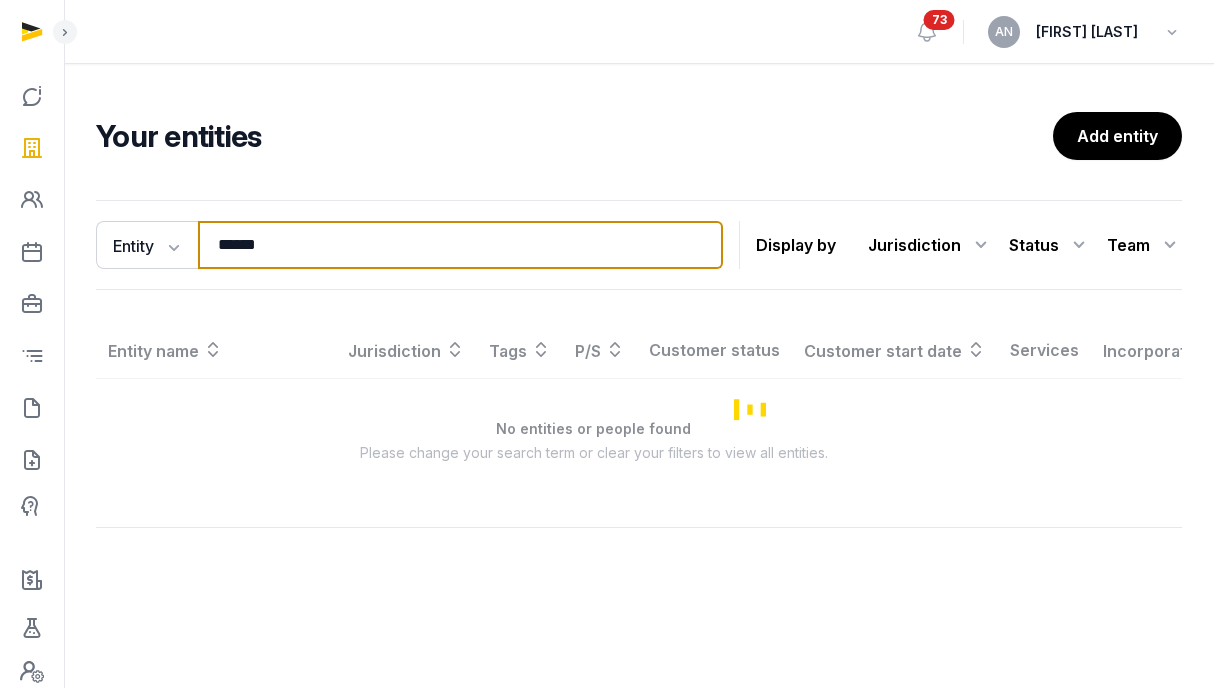 click on "******" at bounding box center [460, 245] 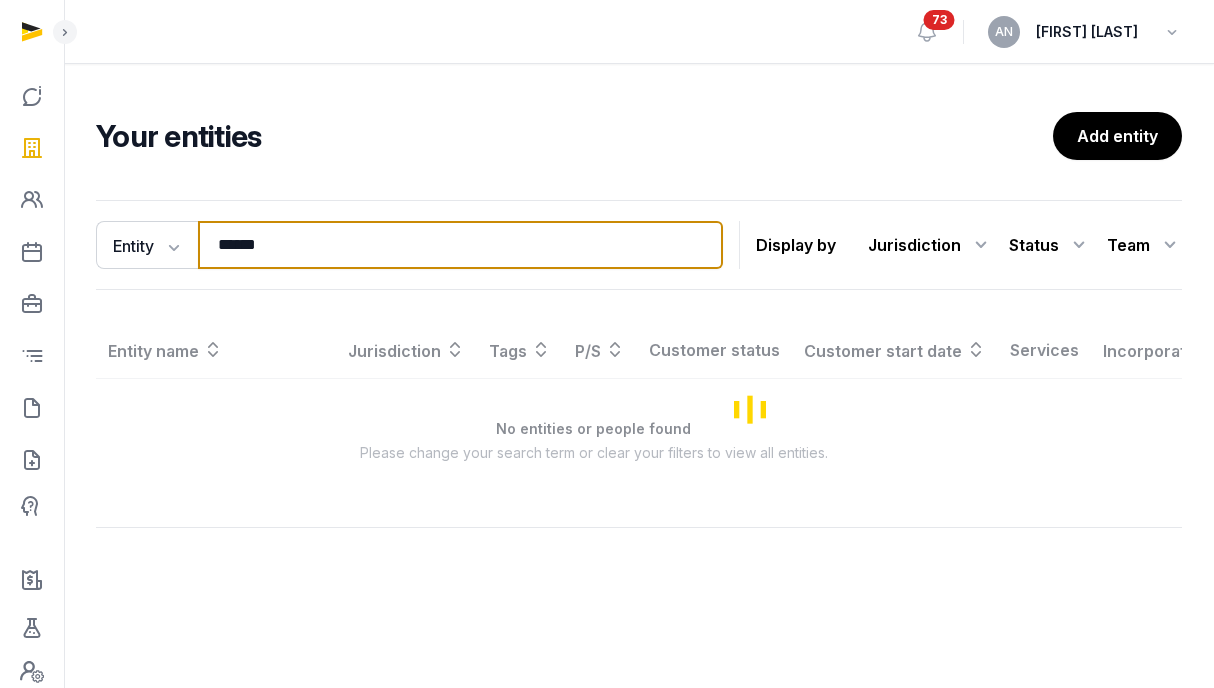 click on "******" at bounding box center [460, 245] 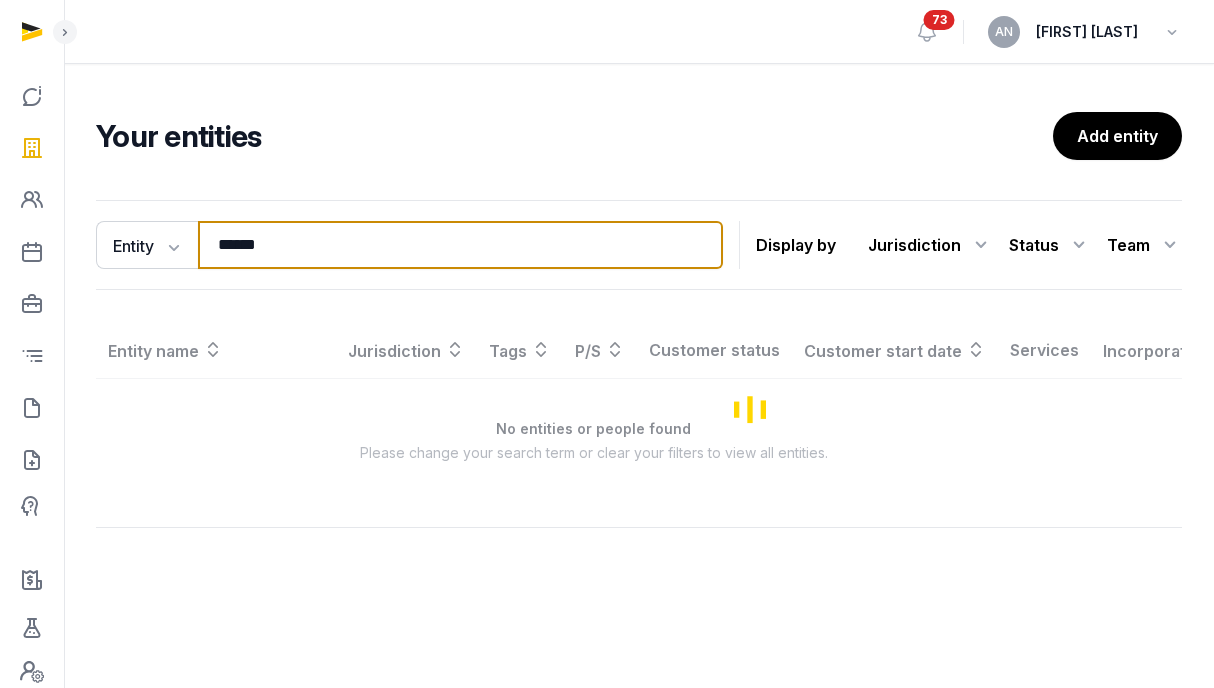 click on "******" at bounding box center (460, 245) 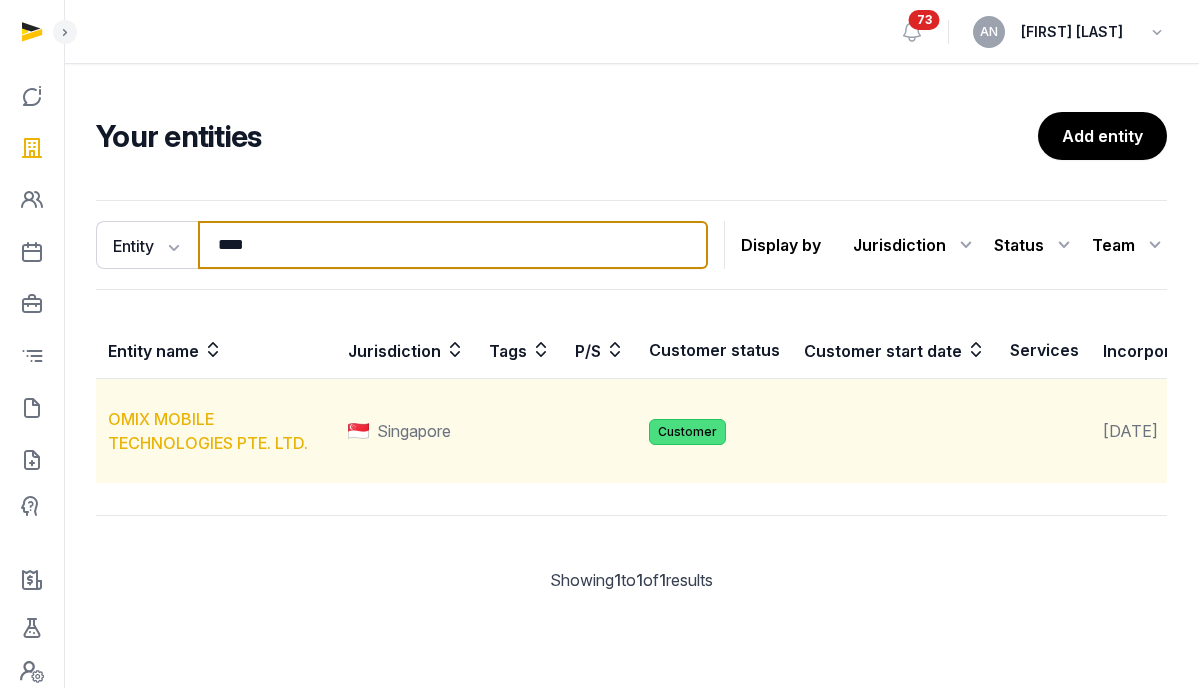 type on "****" 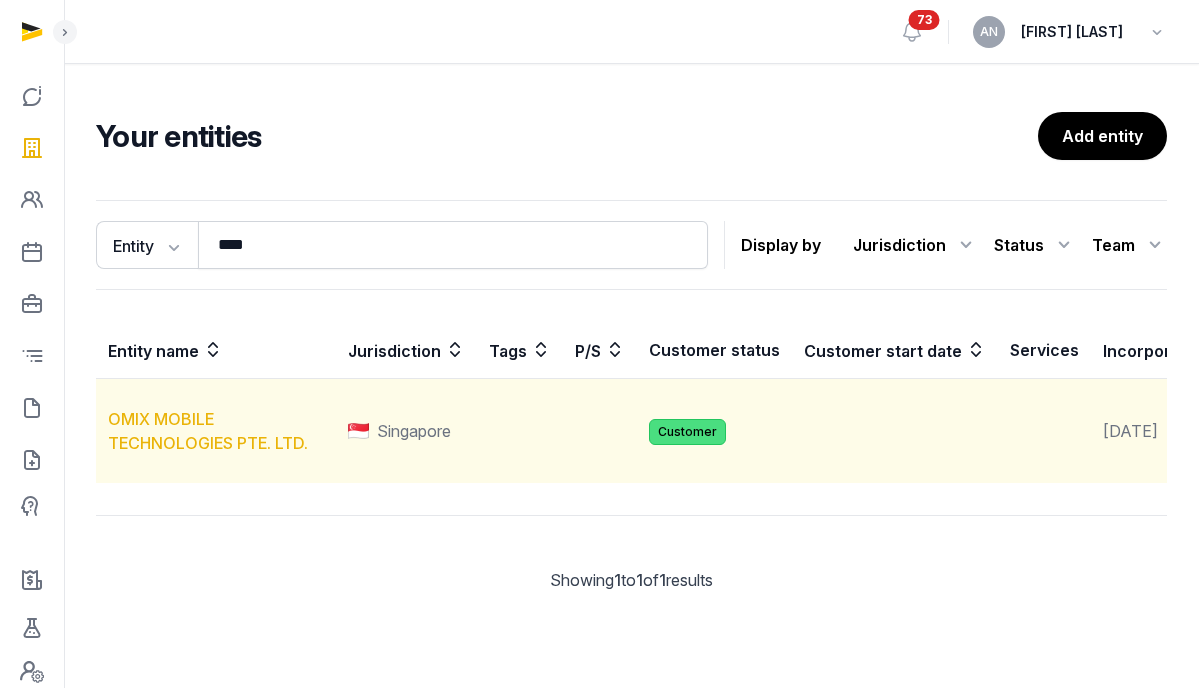 click on "OMIX MOBILE TECHNOLOGIES PTE. LTD." at bounding box center [208, 431] 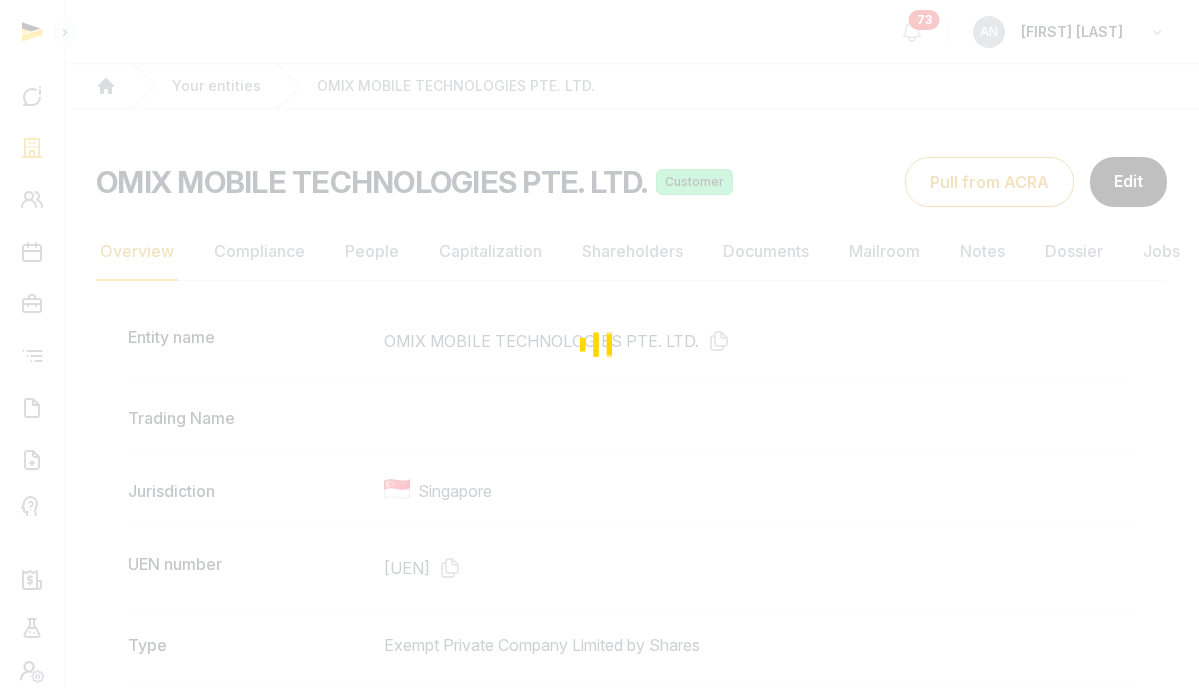 click at bounding box center (599, 344) 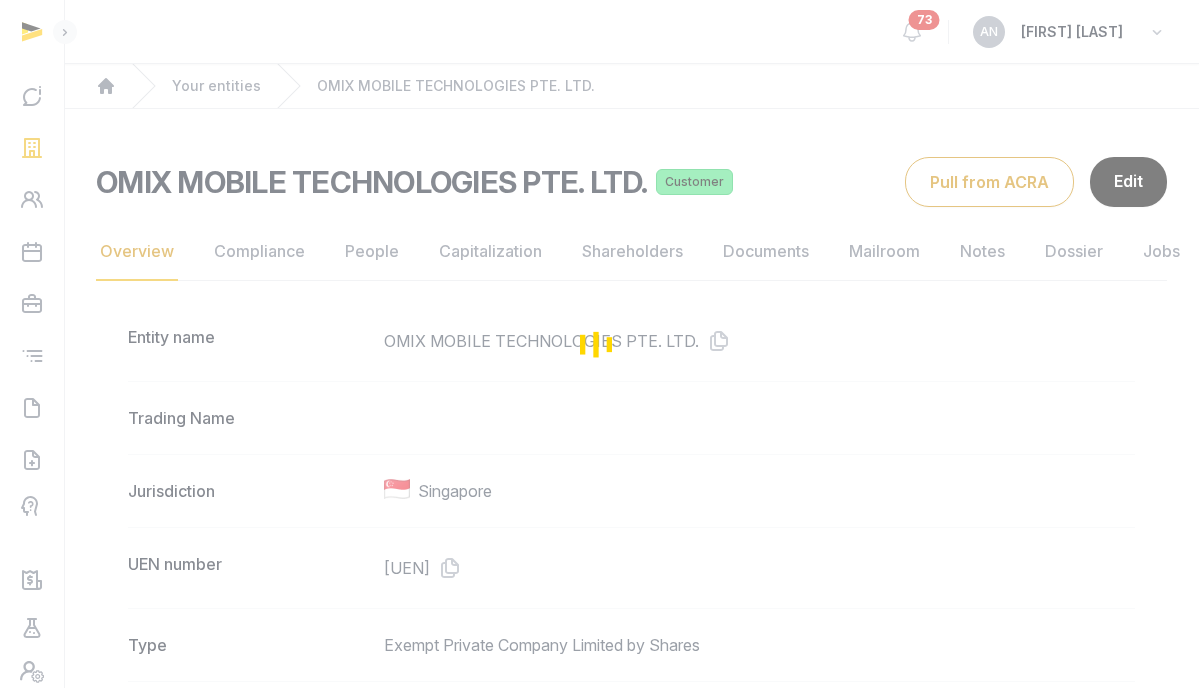 click at bounding box center (599, 344) 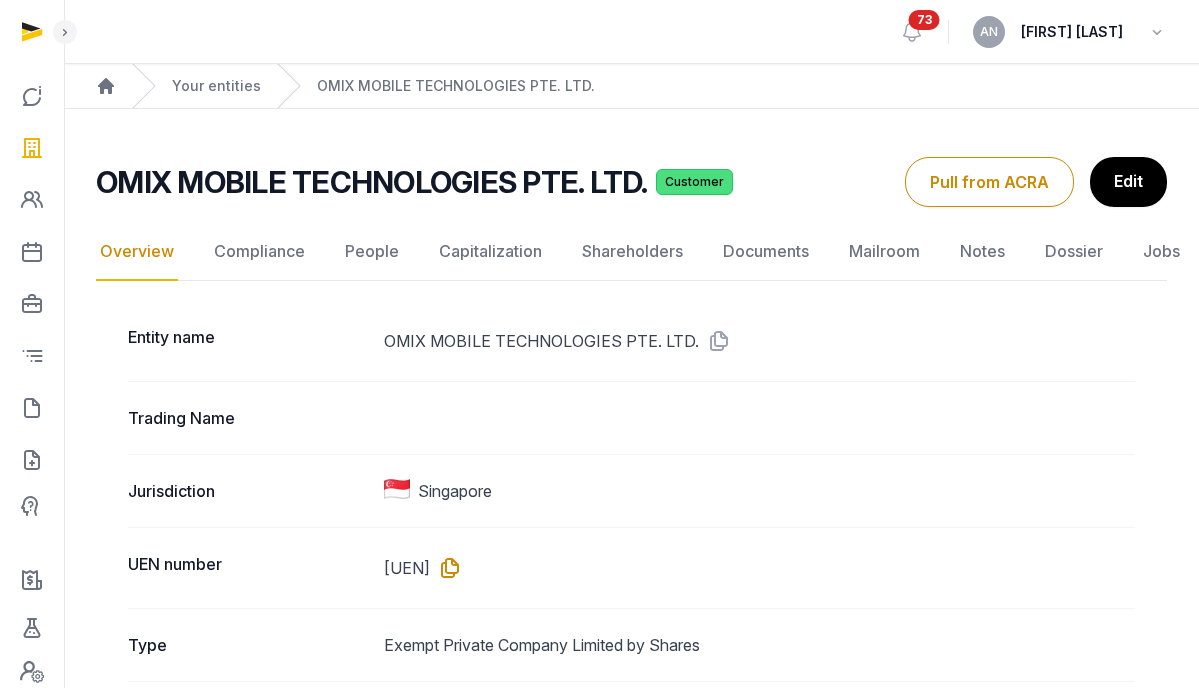click at bounding box center [446, 568] 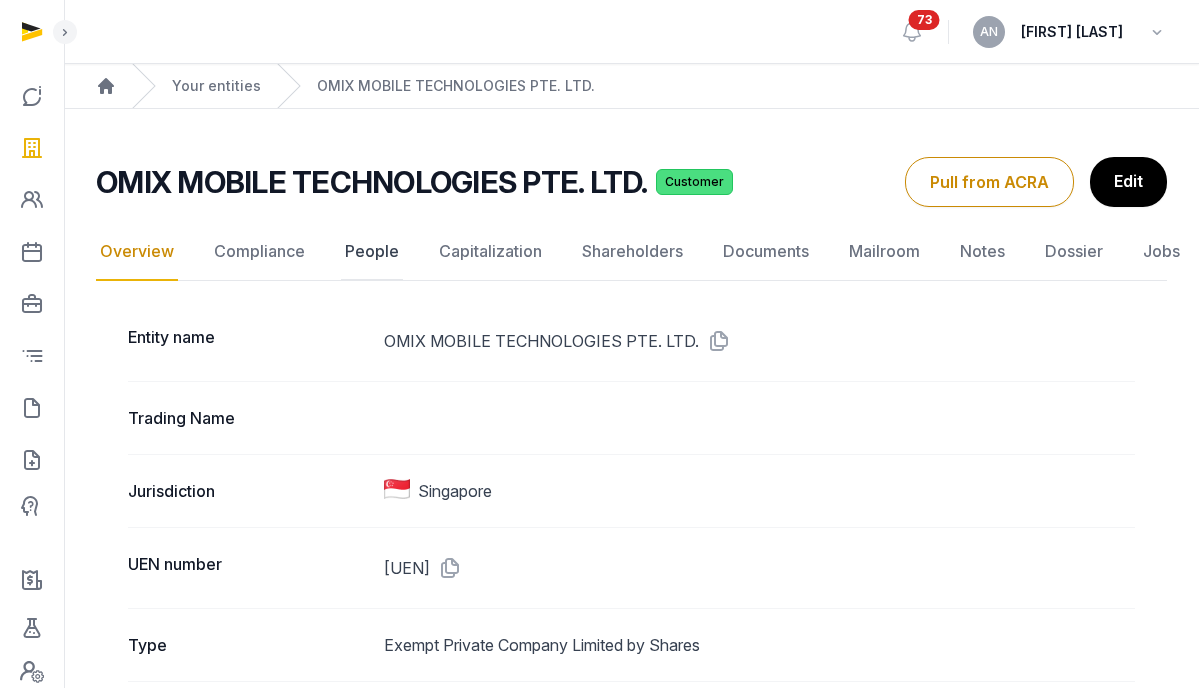 click on "People" 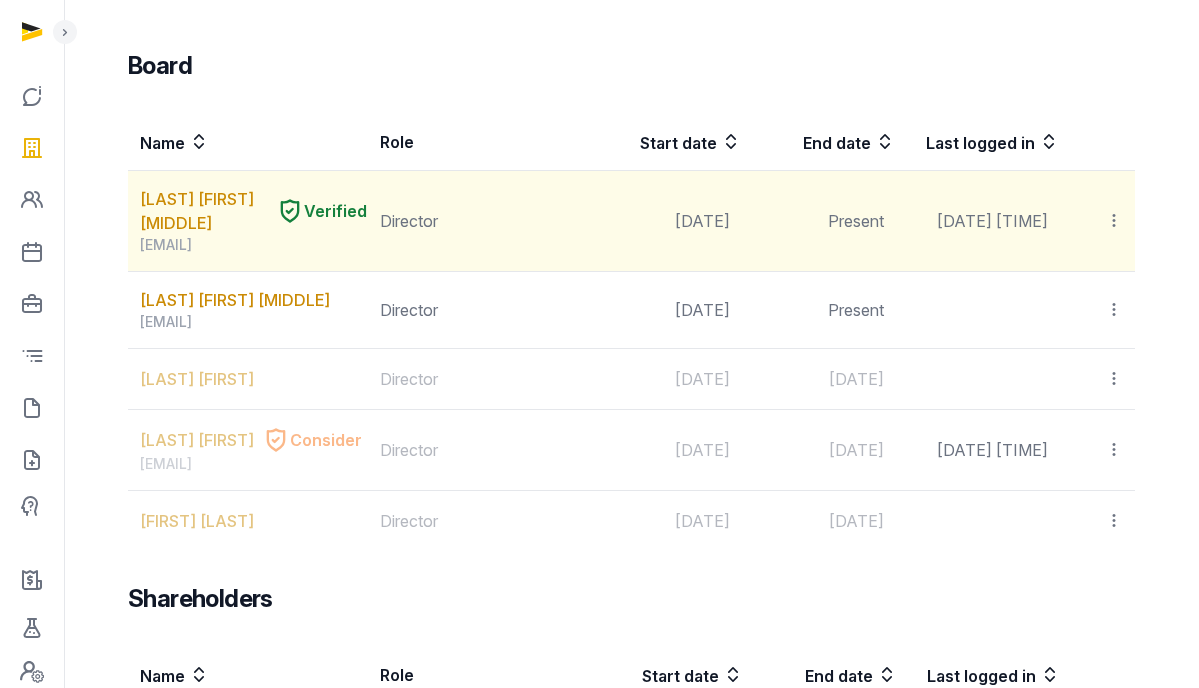 scroll, scrollTop: 1368, scrollLeft: 0, axis: vertical 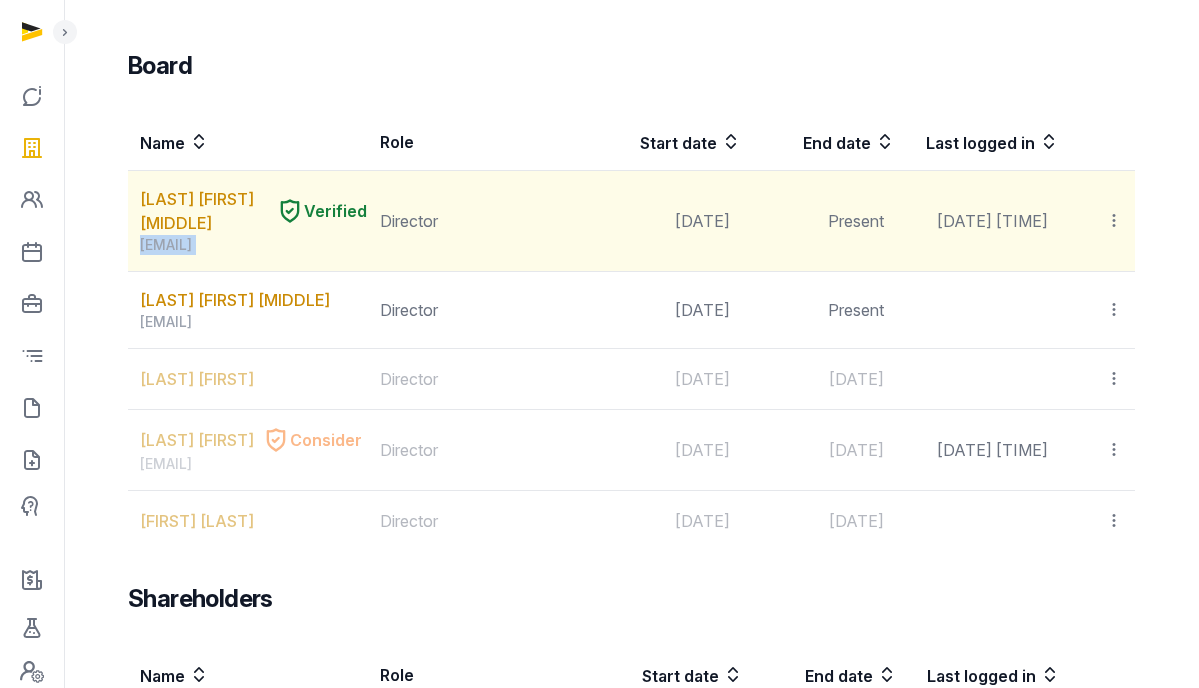 click on "[EMAIL]" at bounding box center (253, 245) 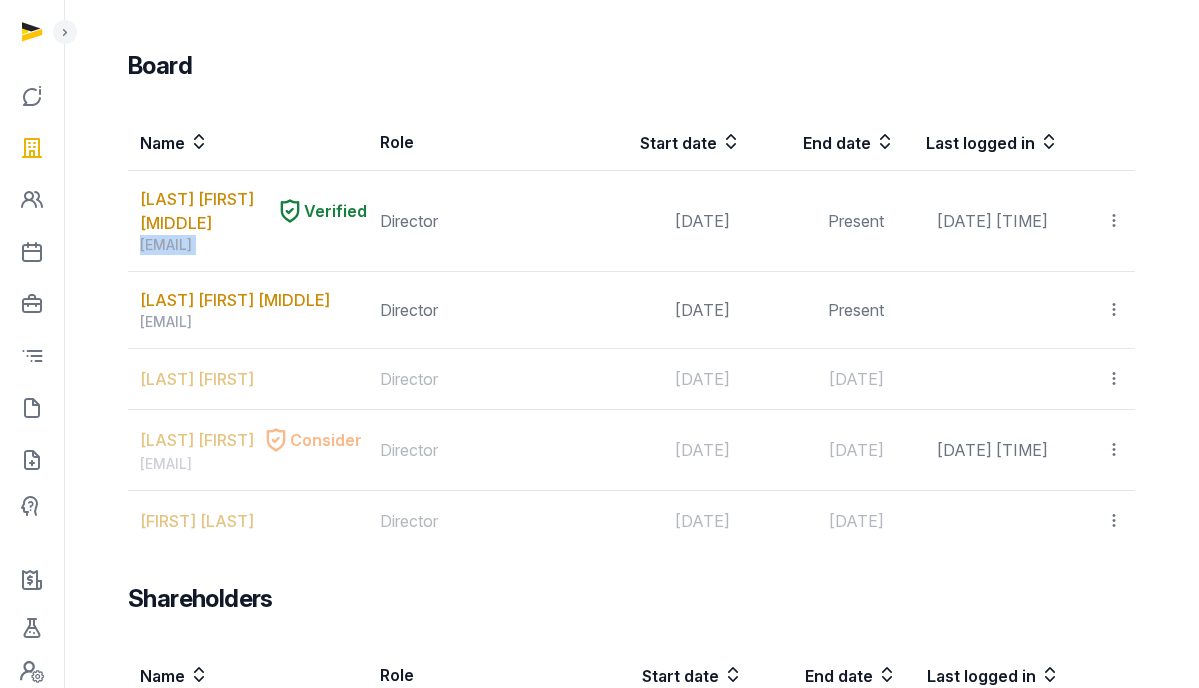 copy on "[EMAIL]" 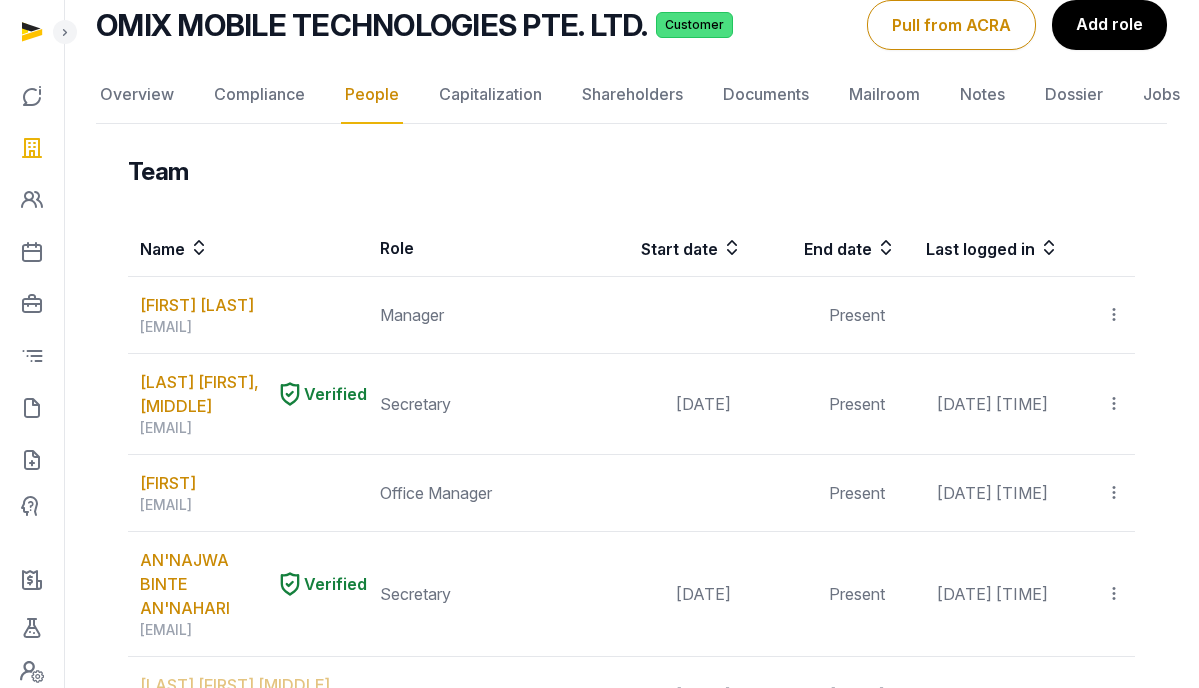 scroll, scrollTop: 0, scrollLeft: 0, axis: both 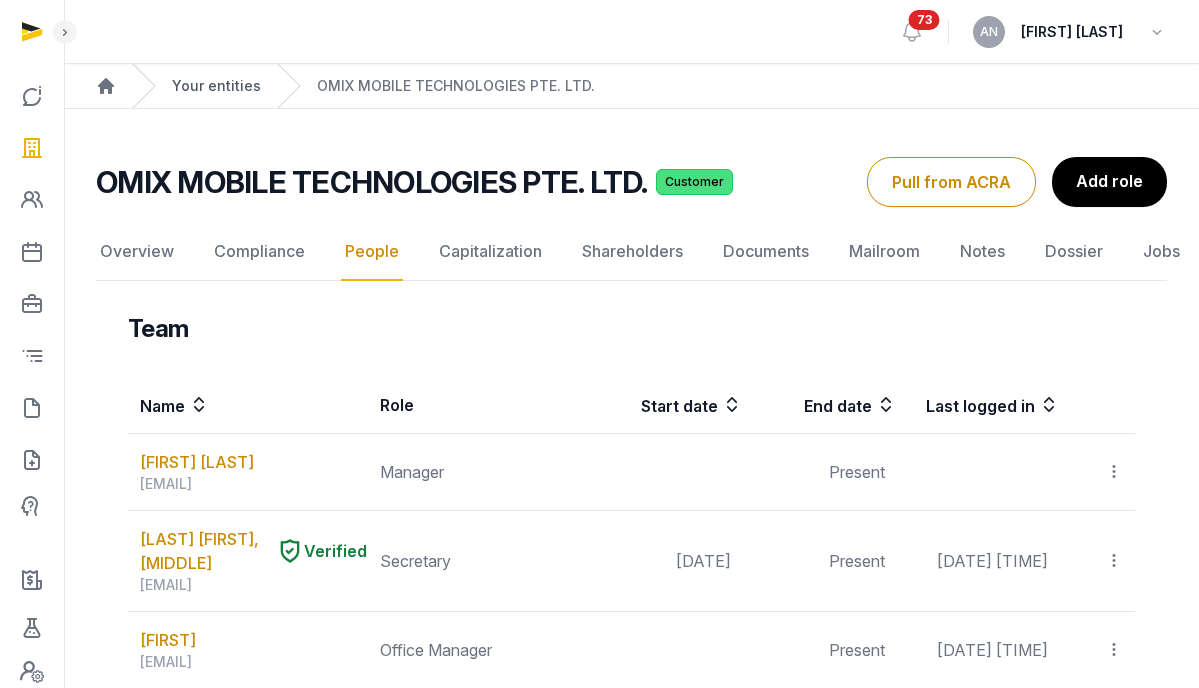 click on "Your entities" at bounding box center [216, 86] 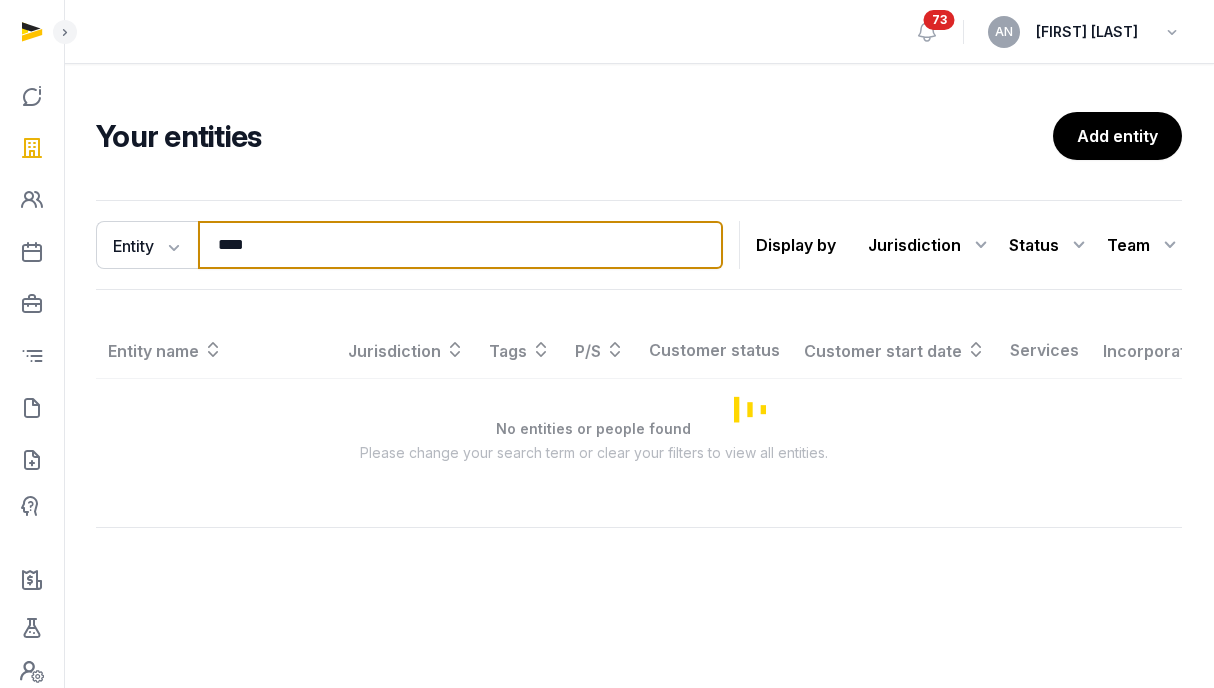 click on "****" at bounding box center (460, 245) 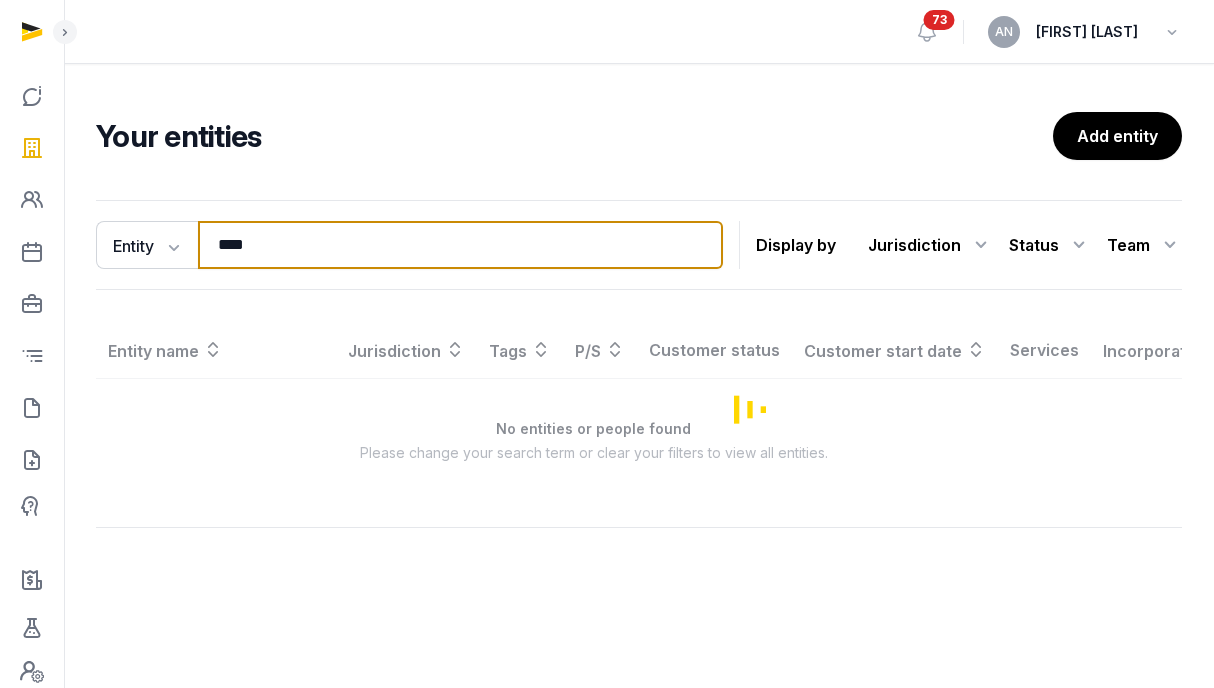click on "****" at bounding box center [460, 245] 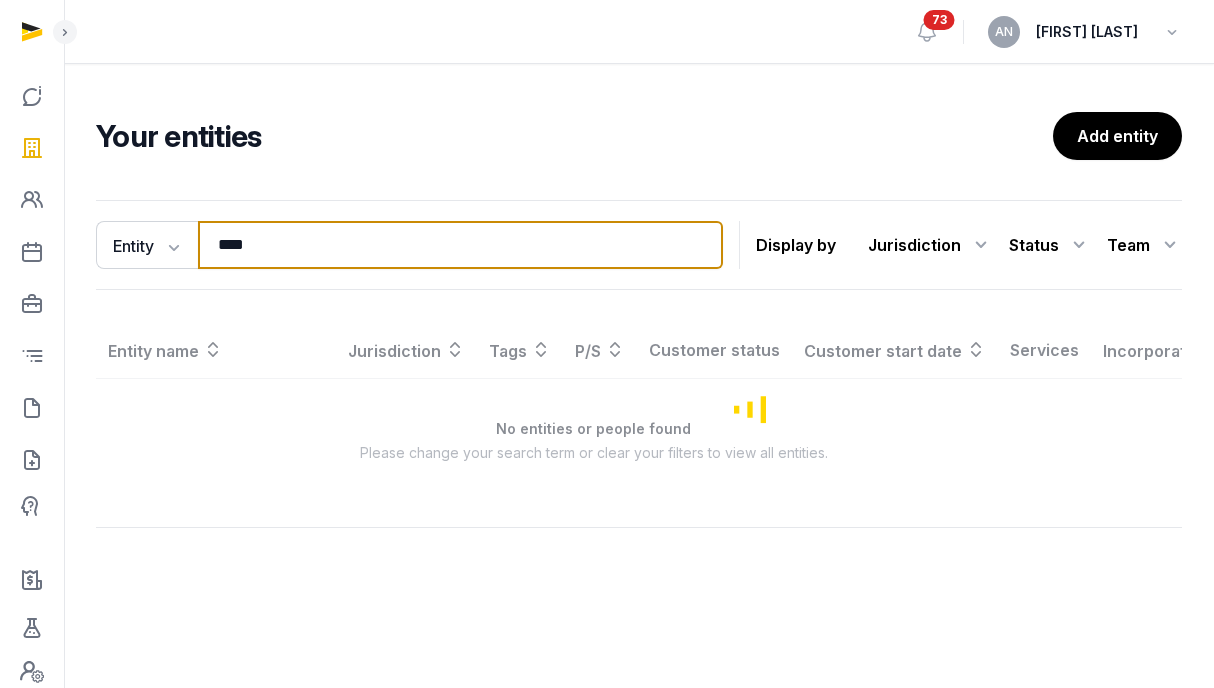 click on "****" at bounding box center (460, 245) 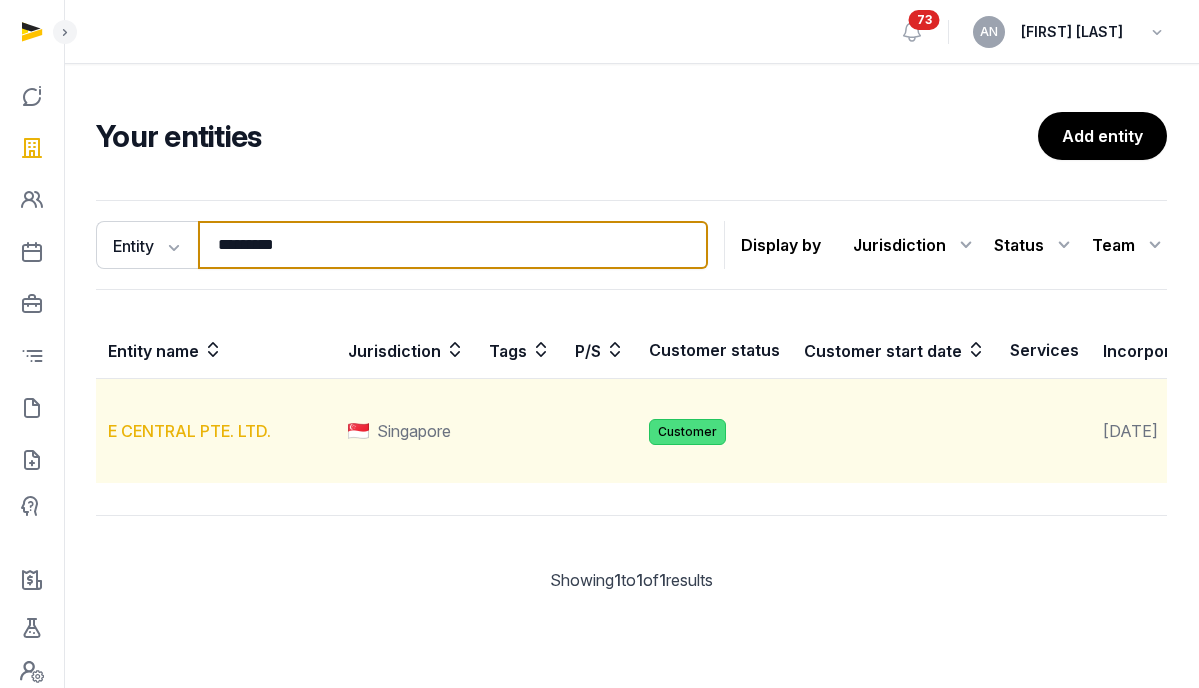 type on "*********" 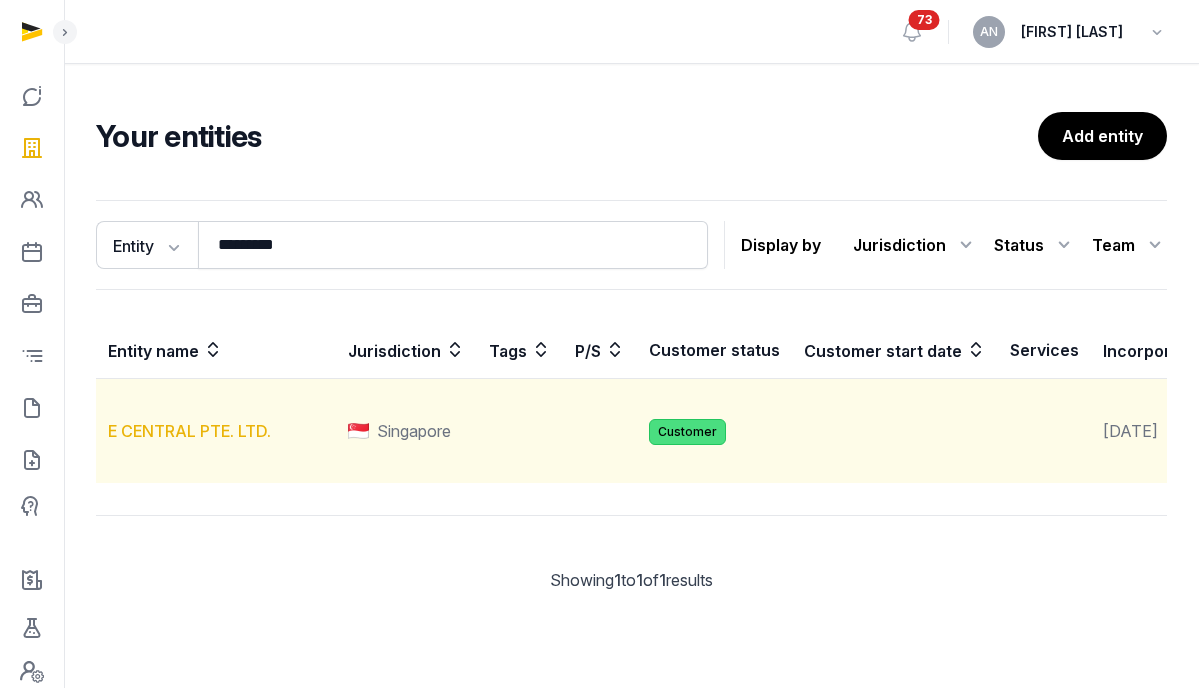 click on "E CENTRAL PTE. LTD." at bounding box center [189, 431] 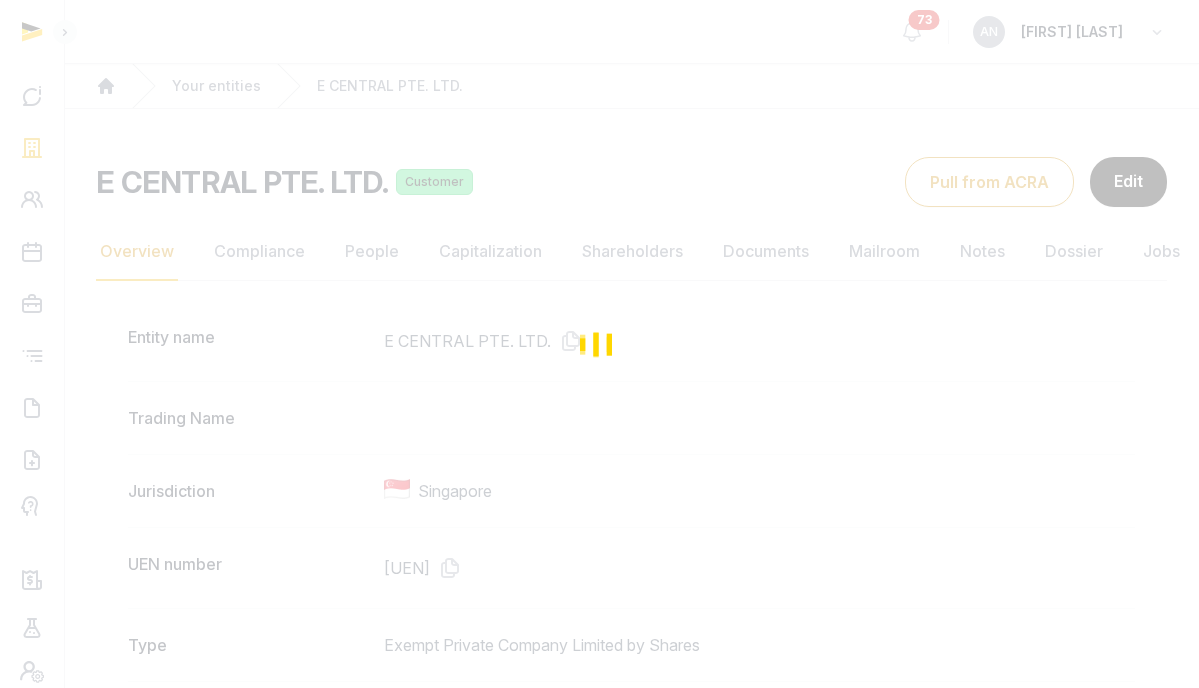 click at bounding box center (599, 344) 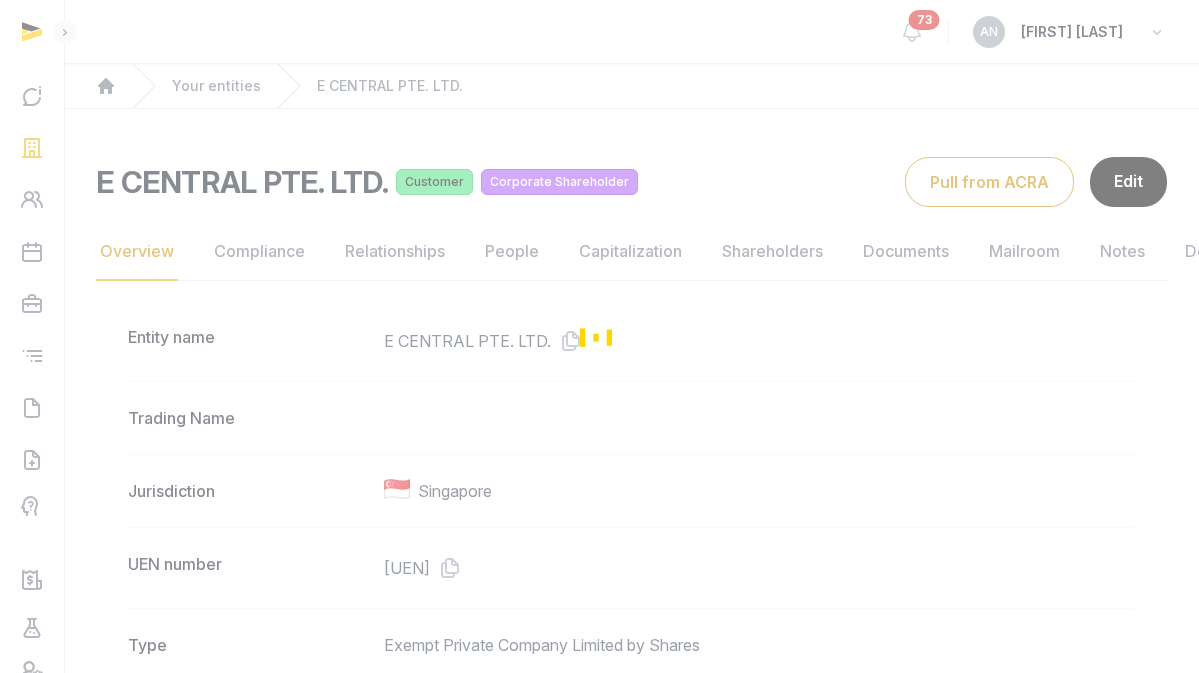 click at bounding box center [599, 336] 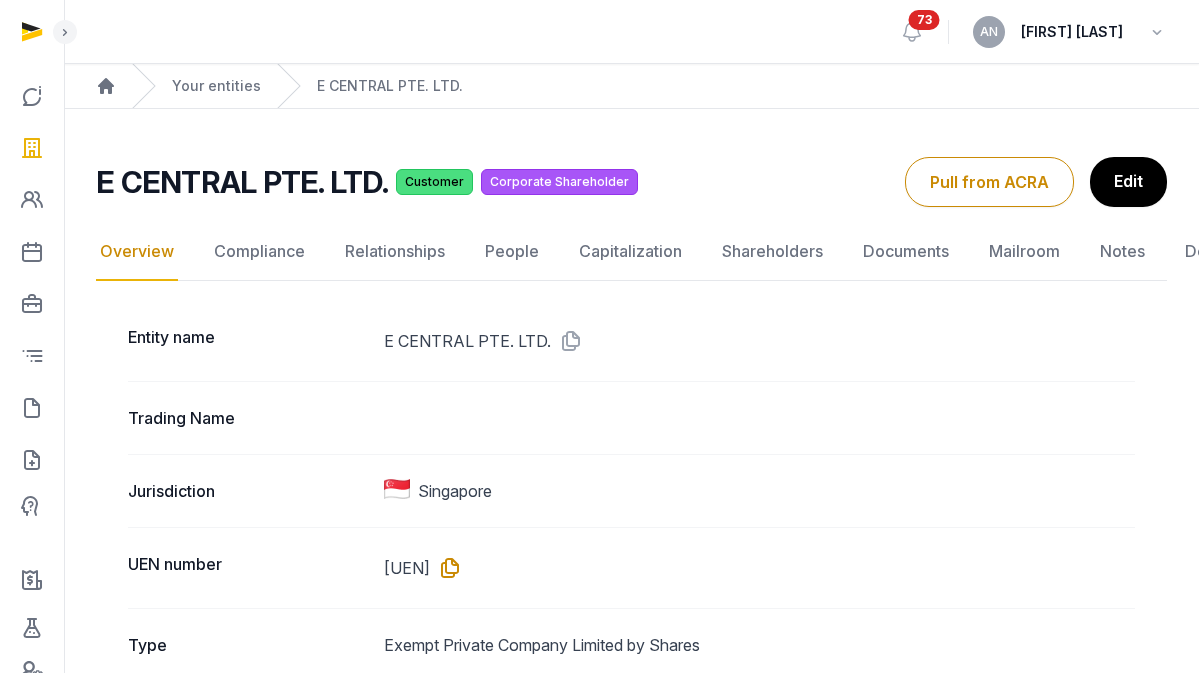 click at bounding box center [446, 568] 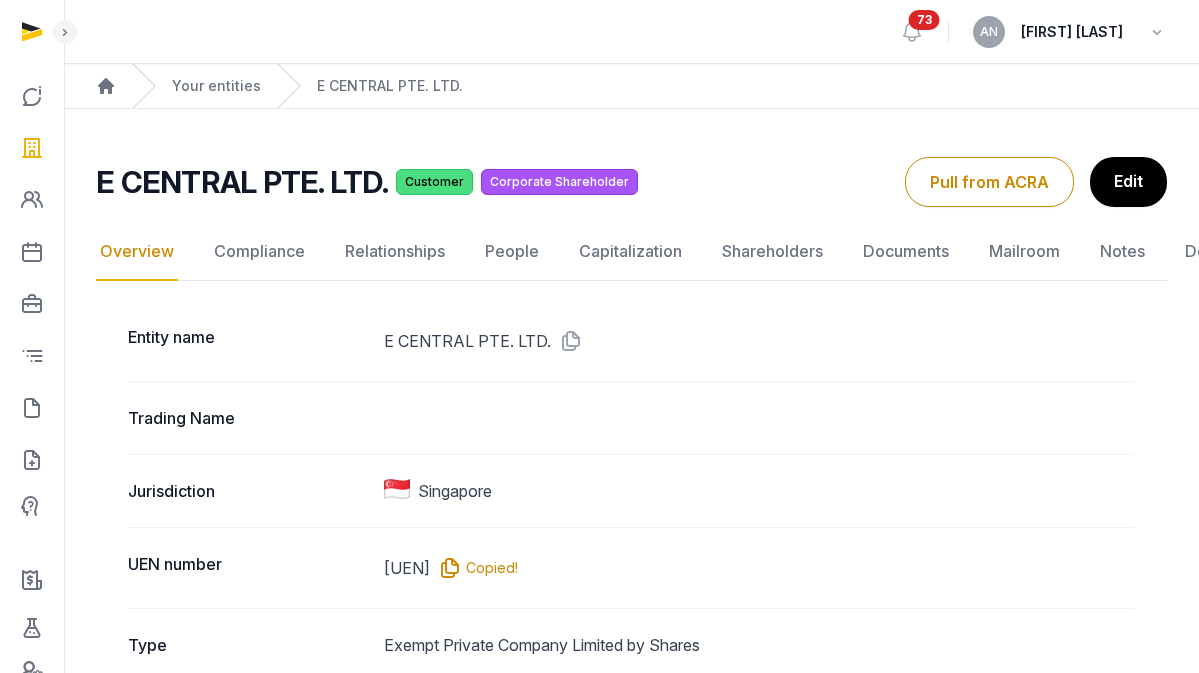 click at bounding box center [446, 568] 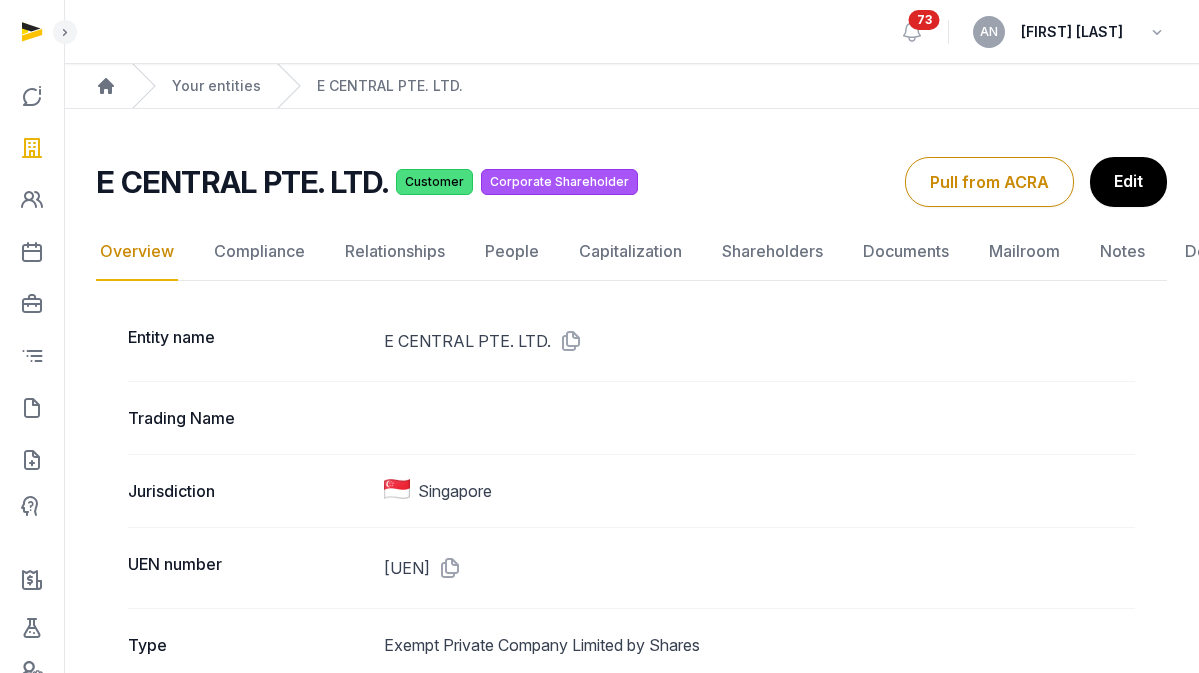 click on "E CENTRAL PTE. LTD." at bounding box center (242, 182) 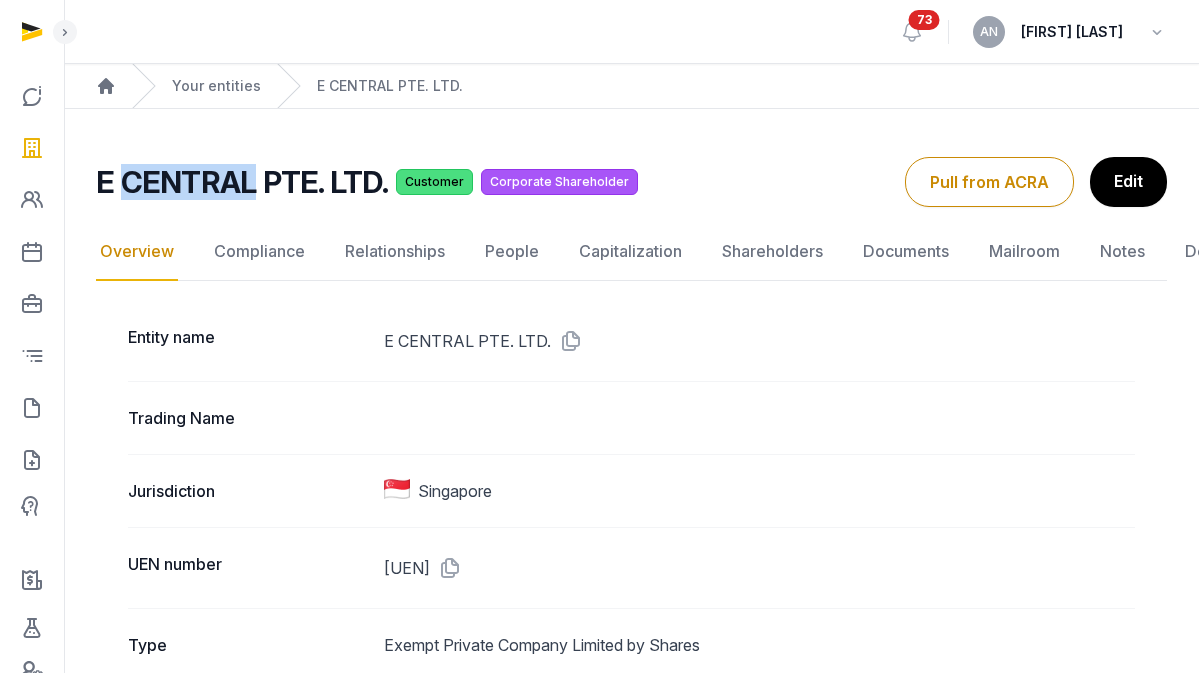 click on "E CENTRAL PTE. LTD." at bounding box center (242, 182) 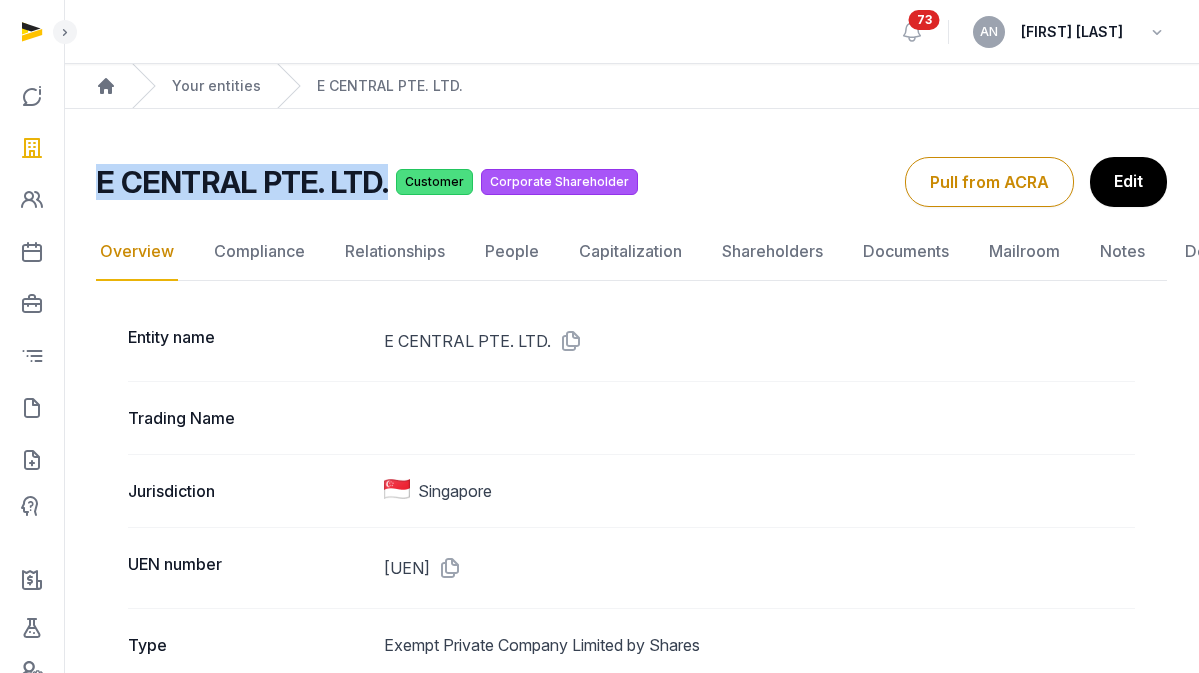 click on "E CENTRAL PTE. LTD." at bounding box center (242, 182) 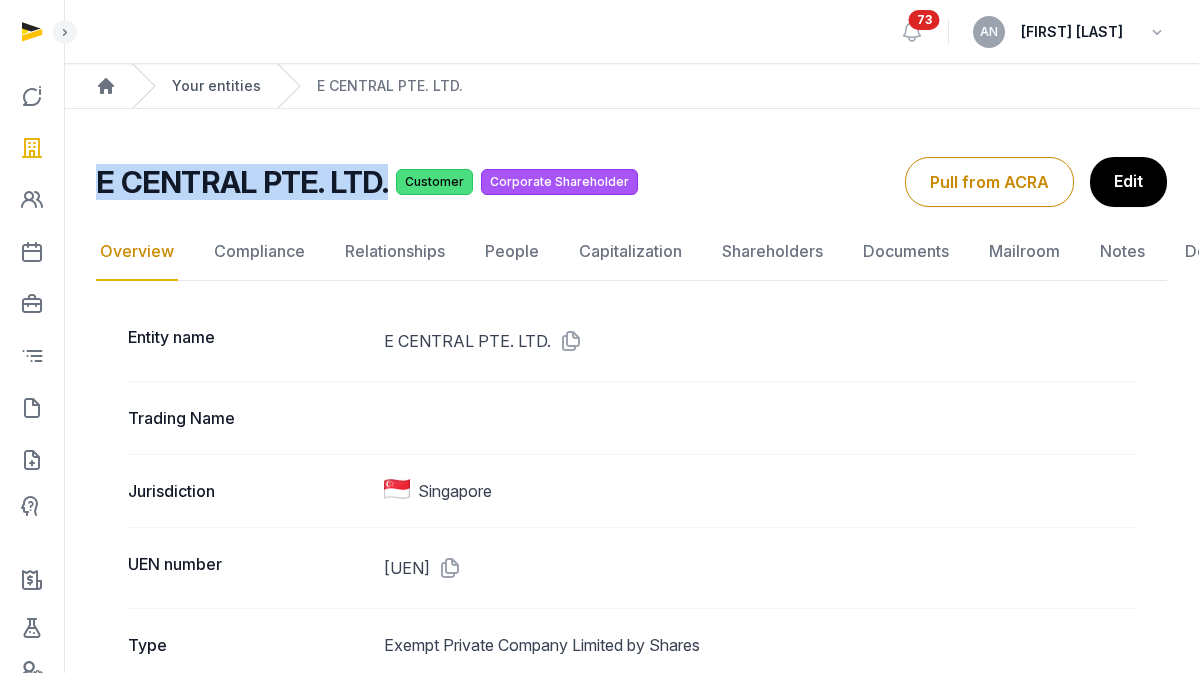 click on "Your entities" at bounding box center [216, 86] 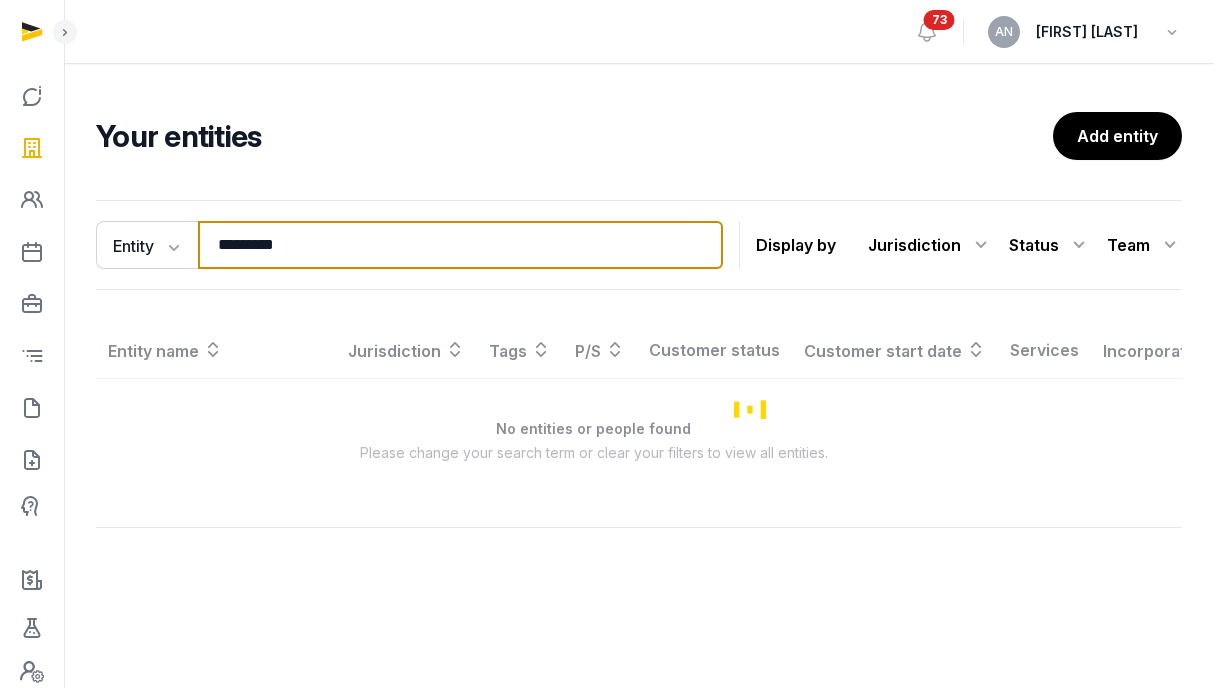 click on "*********" at bounding box center (460, 245) 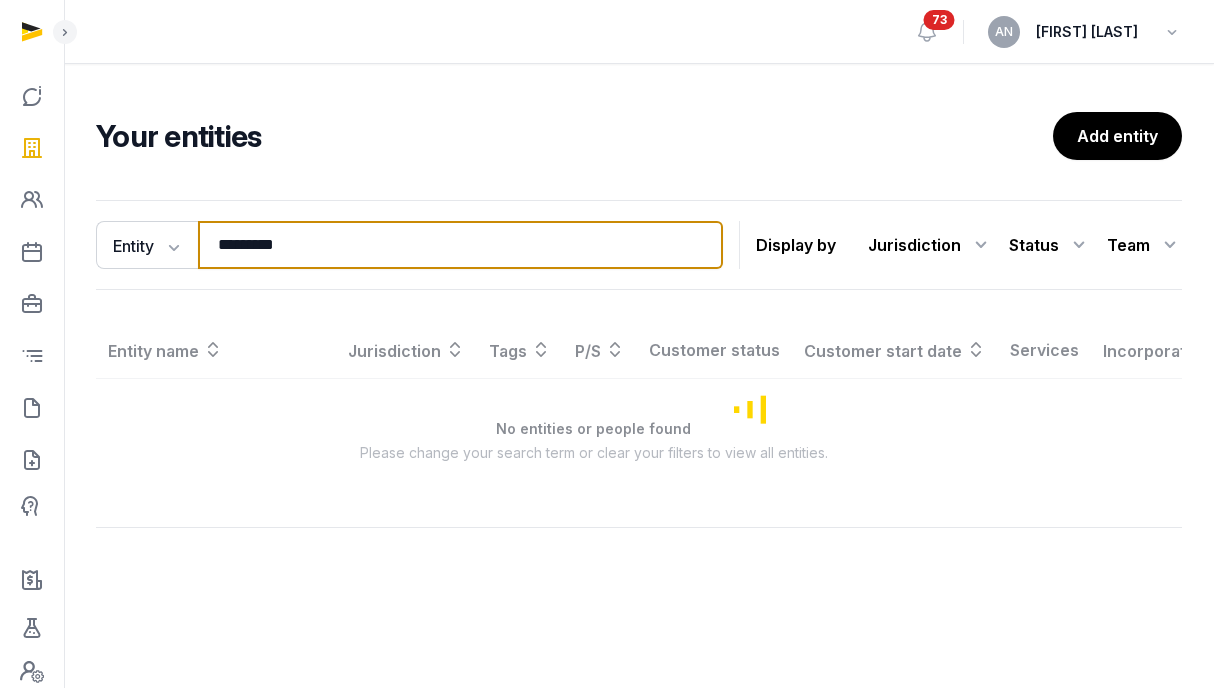 click on "*********" at bounding box center [460, 245] 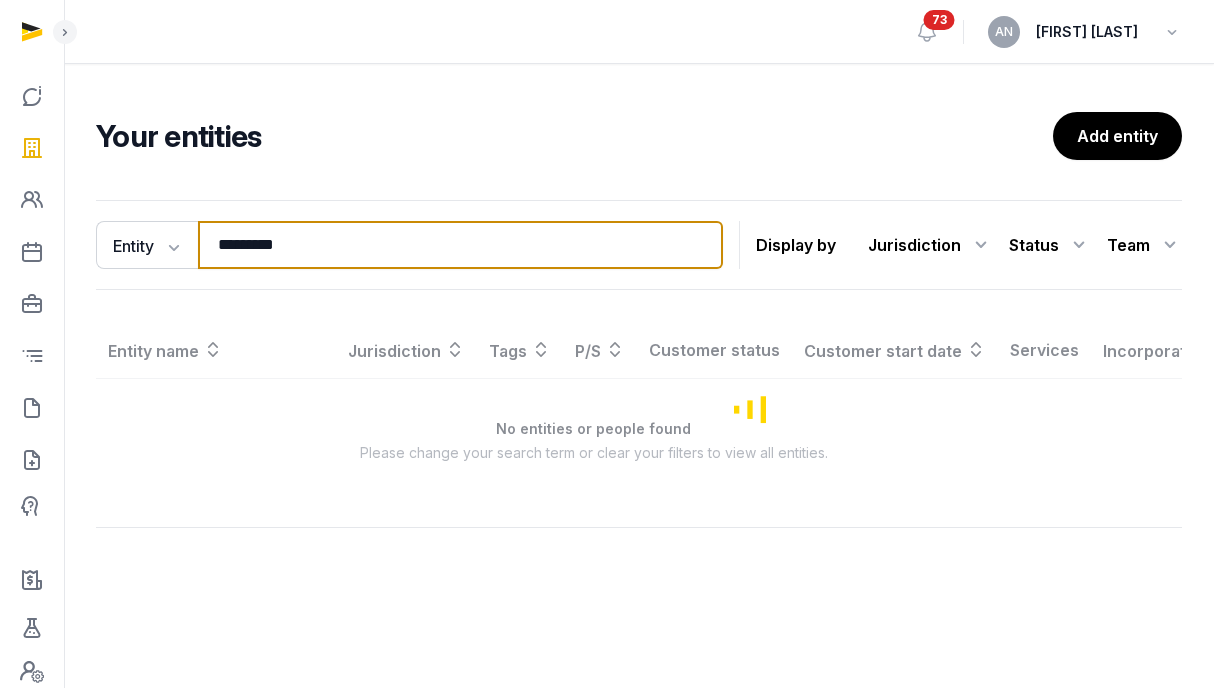 click on "*********" at bounding box center (460, 245) 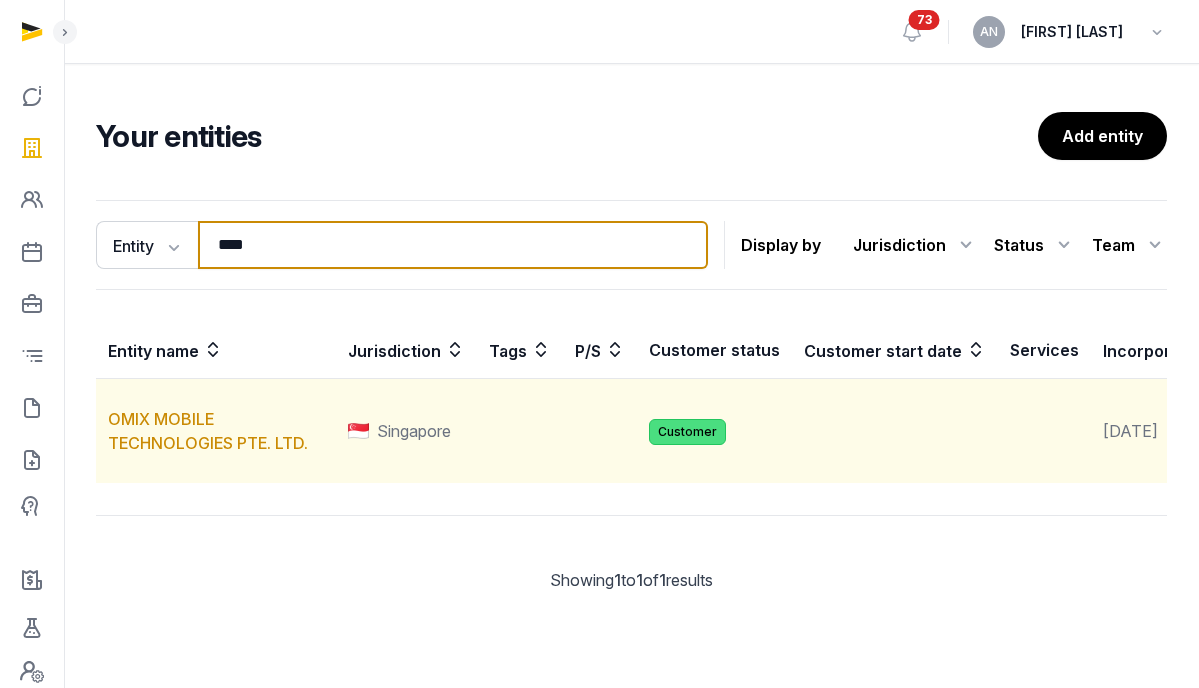 type on "****" 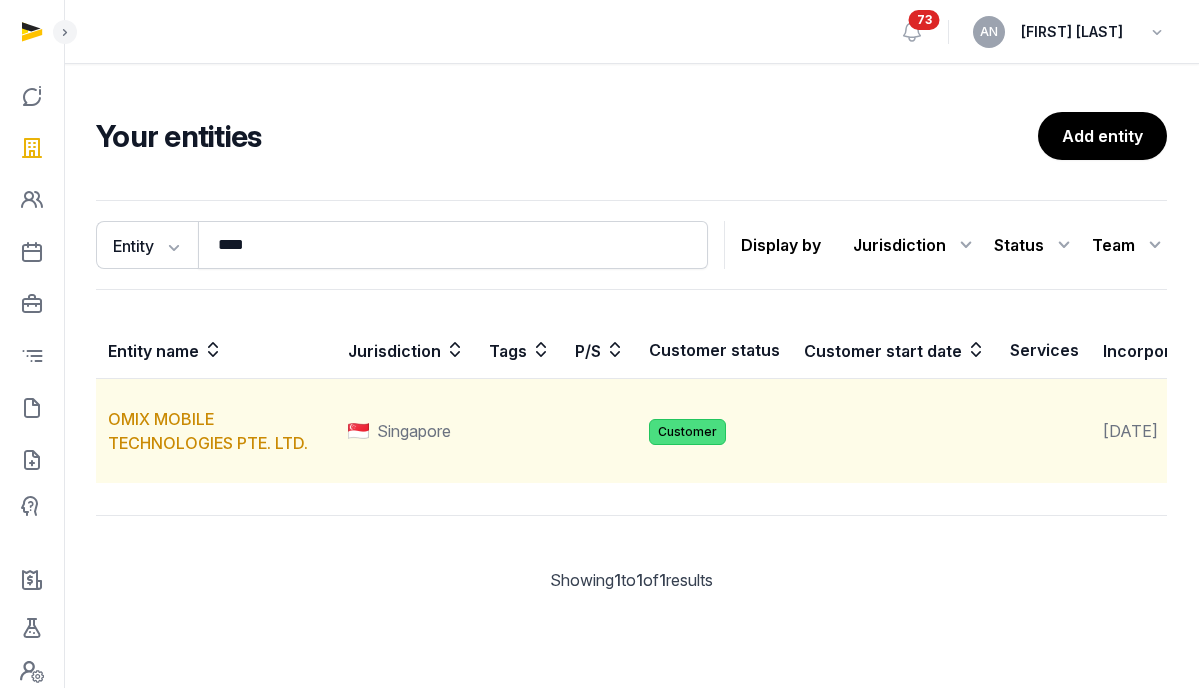 click on "OMIX MOBILE TECHNOLOGIES PTE. LTD." at bounding box center (216, 431) 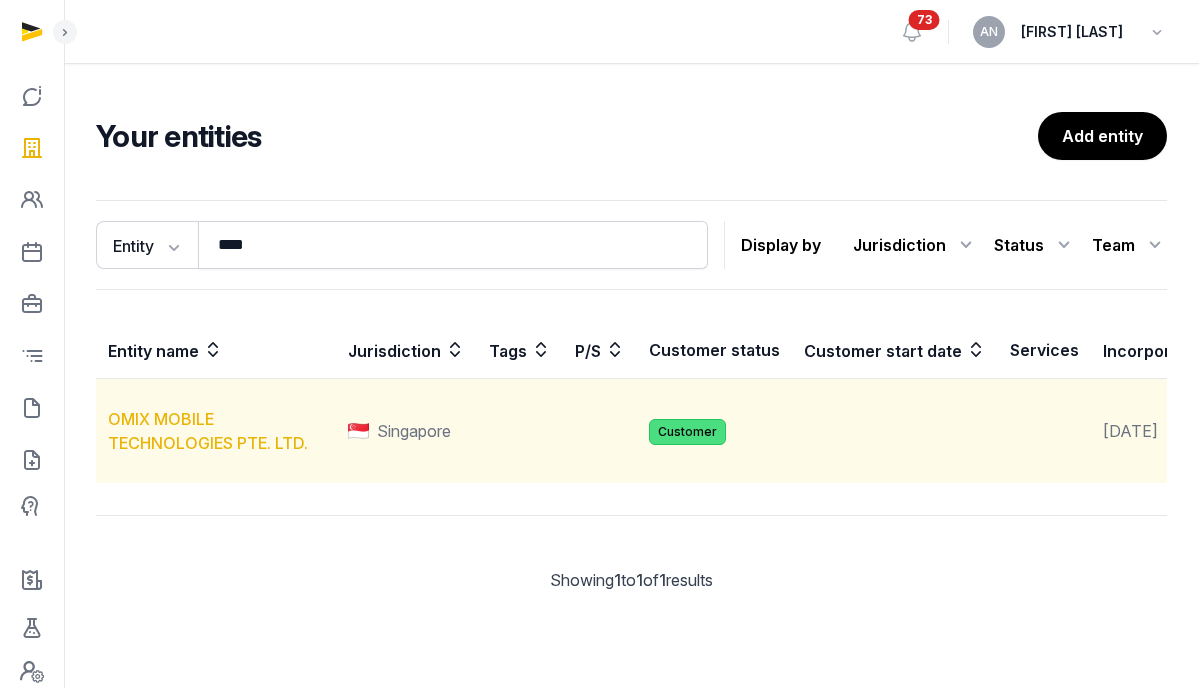 click on "OMIX MOBILE TECHNOLOGIES PTE. LTD." at bounding box center (208, 431) 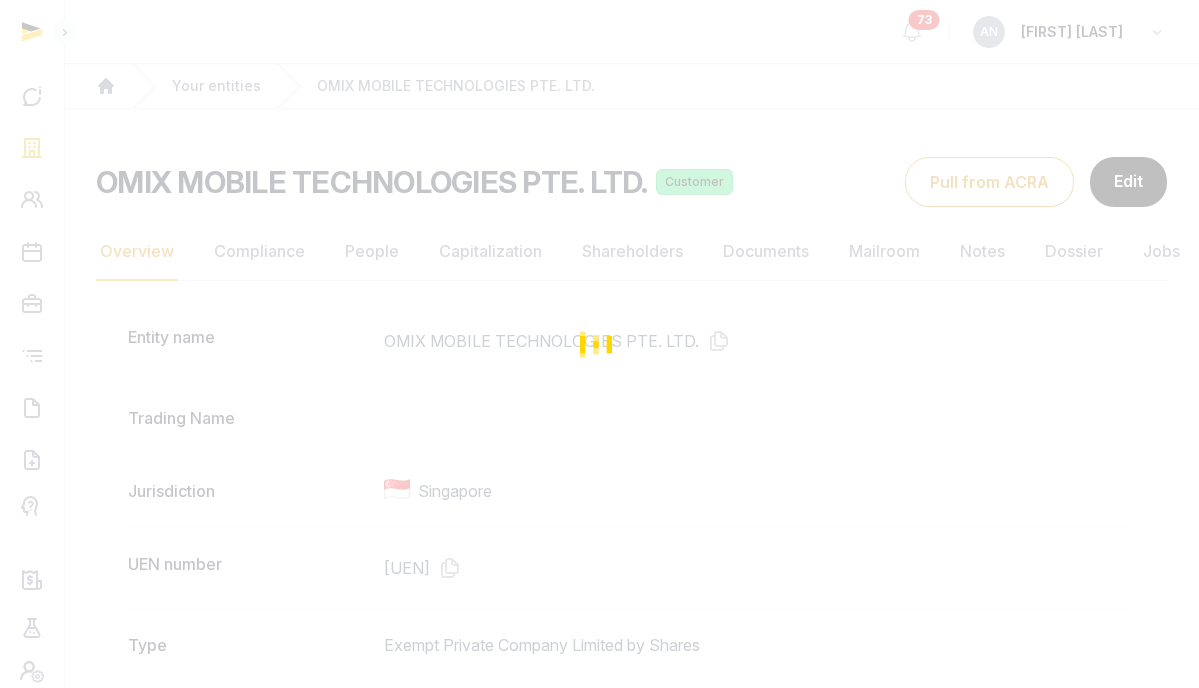 click at bounding box center [599, 344] 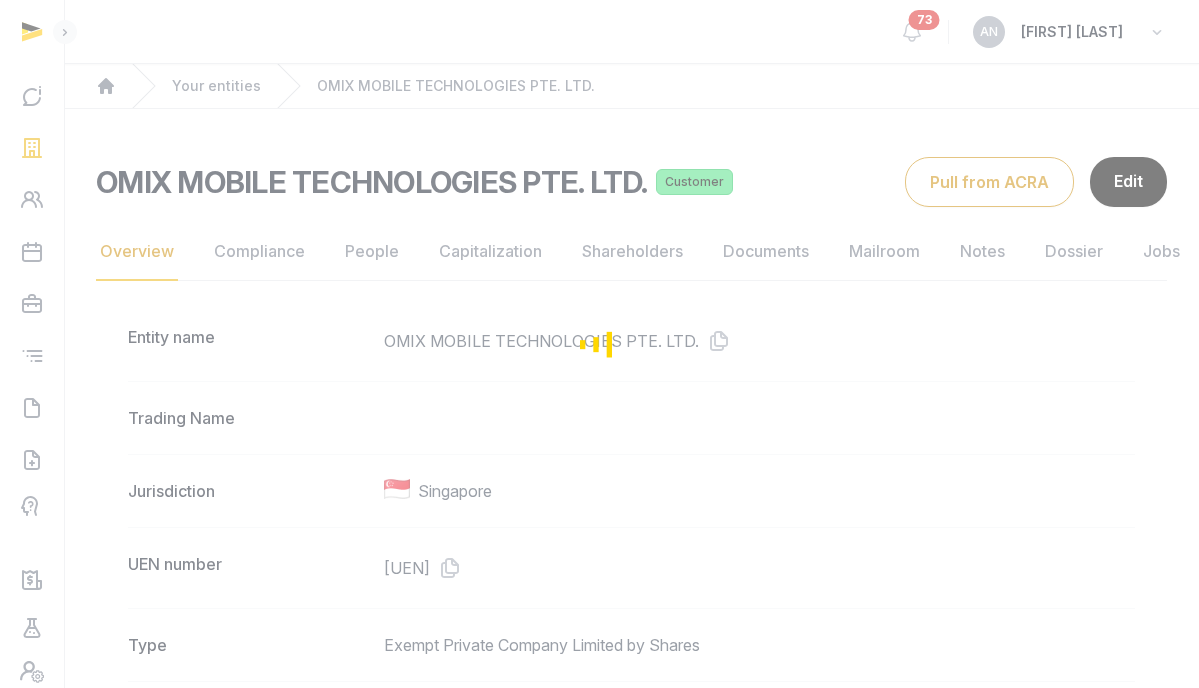 drag, startPoint x: 762, startPoint y: 313, endPoint x: 743, endPoint y: 321, distance: 20.615528 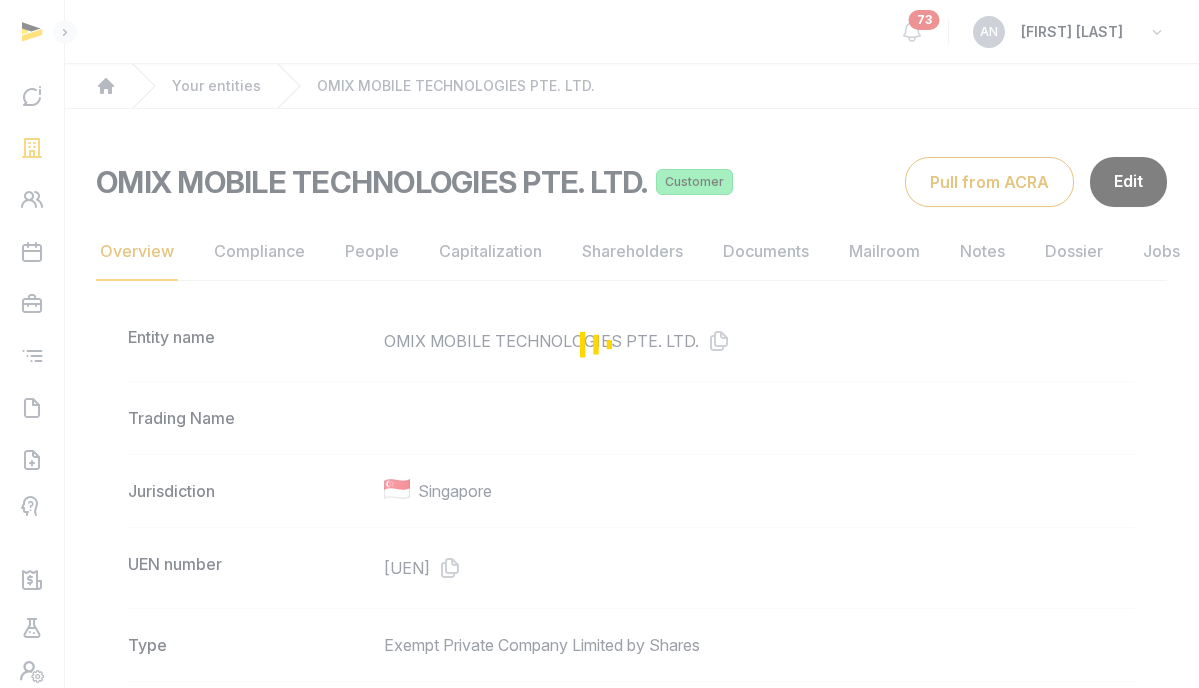 click at bounding box center [599, 344] 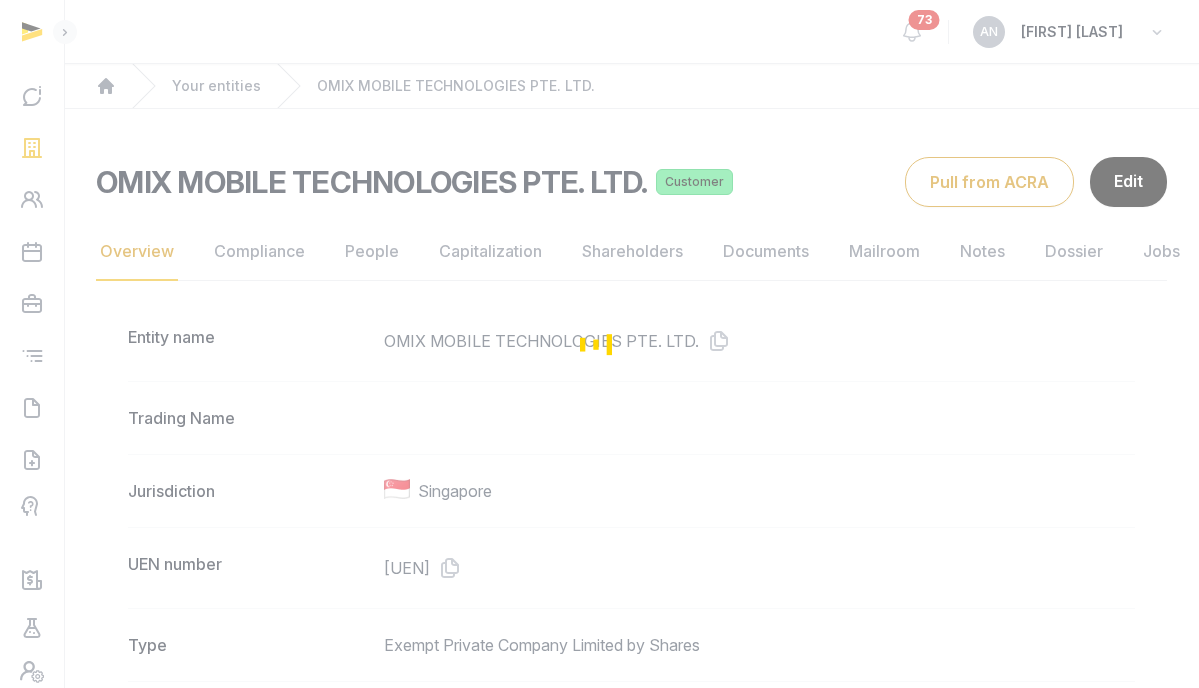 click on "Entity name OMIX MOBILE TECHNOLOGIES PTE. LTD. Trading Name Jurisdiction Singapore UEN number [UEN] Type Exempt Private Company Limited by Shares Company stage Parent/Subsidiary Industry Description Website Email address Office phone number Primary countries of operation Activities 46523-WHOLESALE OF HANDPHONES, HANDPHONE PERIPHERAL EQUIPMENT AND OTHER TELECOMMUNICATIONS EQUIPMENT Registered address [NUMBER] [STREET], [POSTAL_CODE], [CITY], [POSTAL_CODE], [CITY] Mailing address [NUMBER] [STREET], [CITY], [POSTAL_CODE], [CITY] Incorporation date [DATE] Tags Entity status Active Registered Agent (Managed by Stellar) Questionnaire Update Customer status Customer Customer start date Freemium No Channel Partner No Service Partner No Risk rating" at bounding box center (631, 1334) 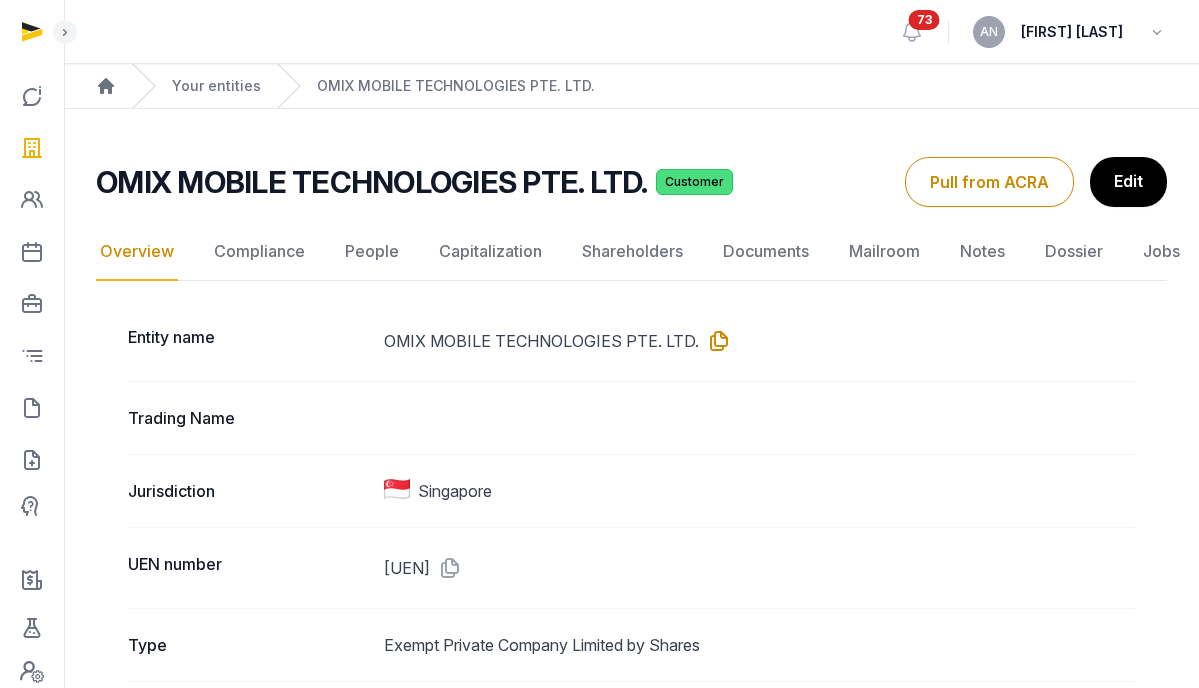 click at bounding box center [715, 341] 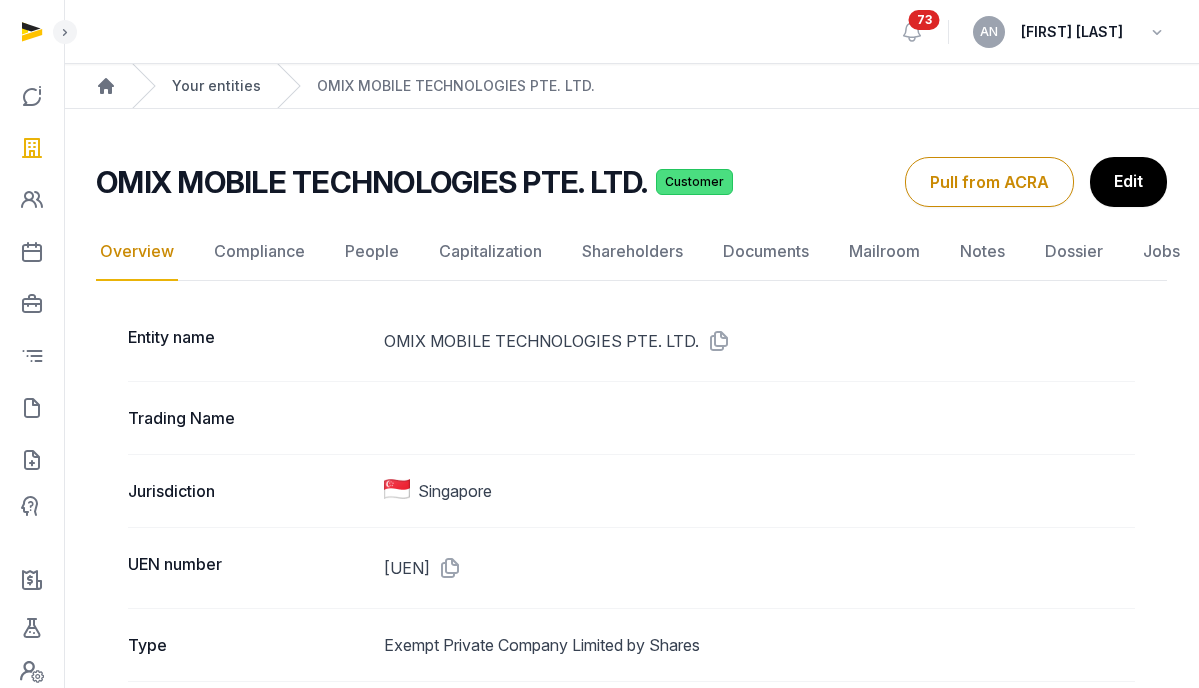 click on "Your entities" at bounding box center (216, 86) 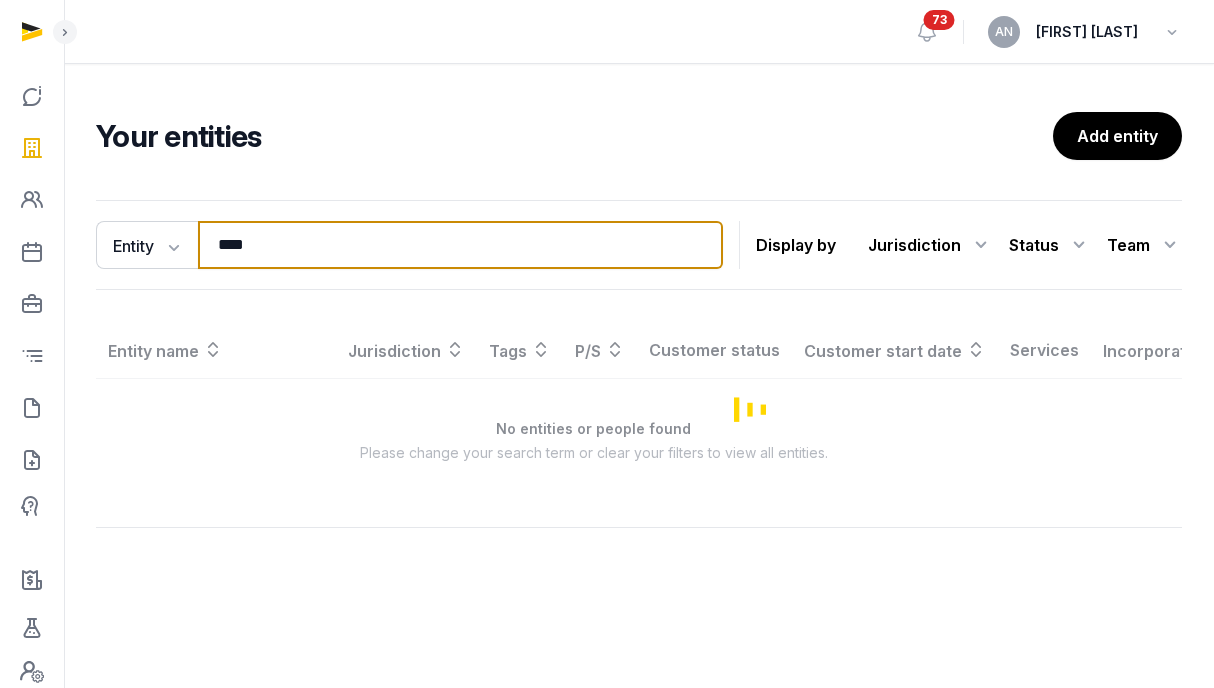 click on "****" at bounding box center (460, 245) 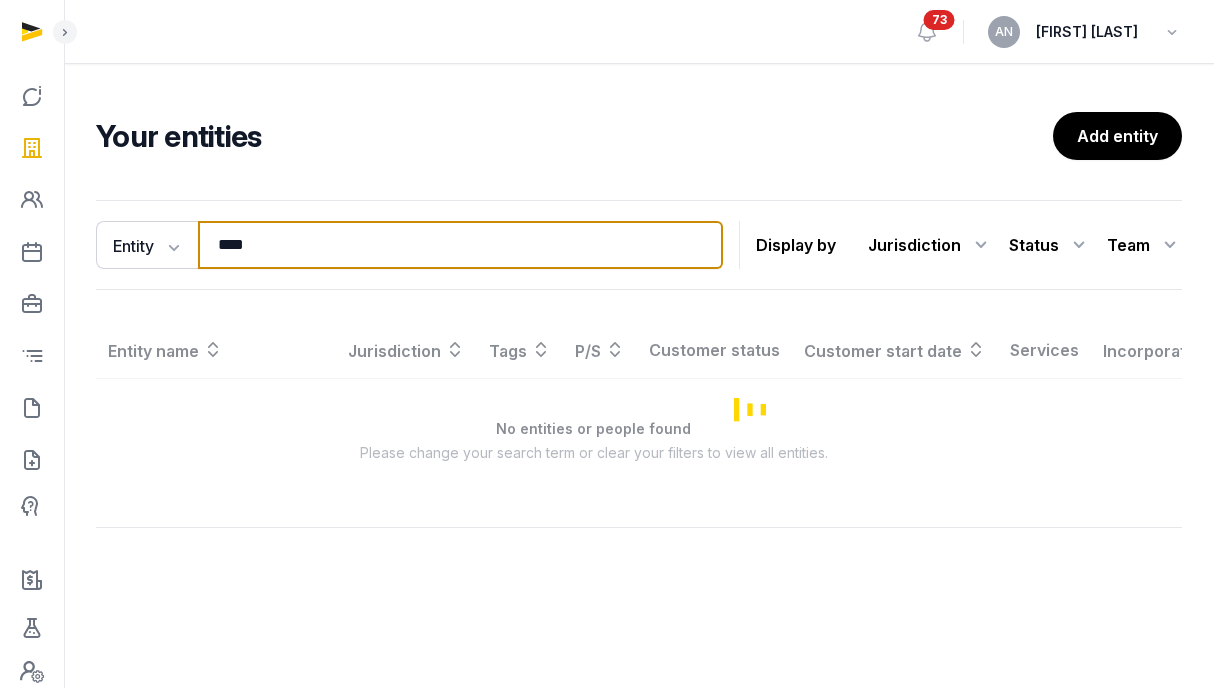 click on "****" at bounding box center [460, 245] 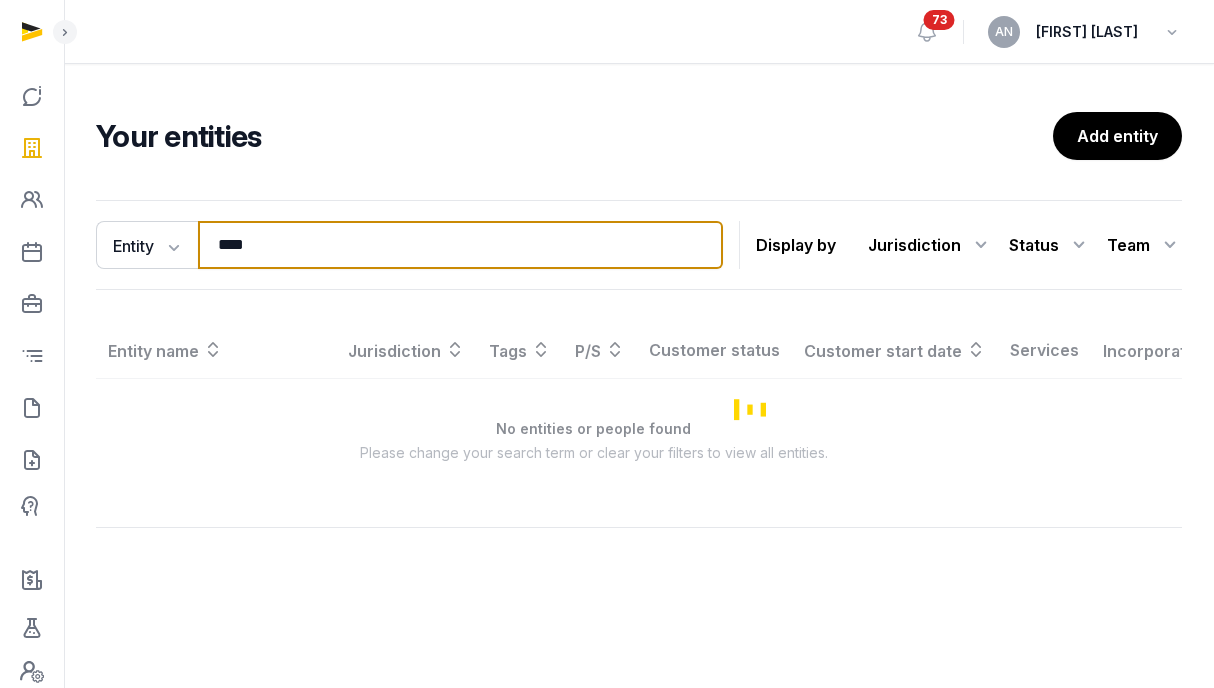 click on "****" at bounding box center [460, 245] 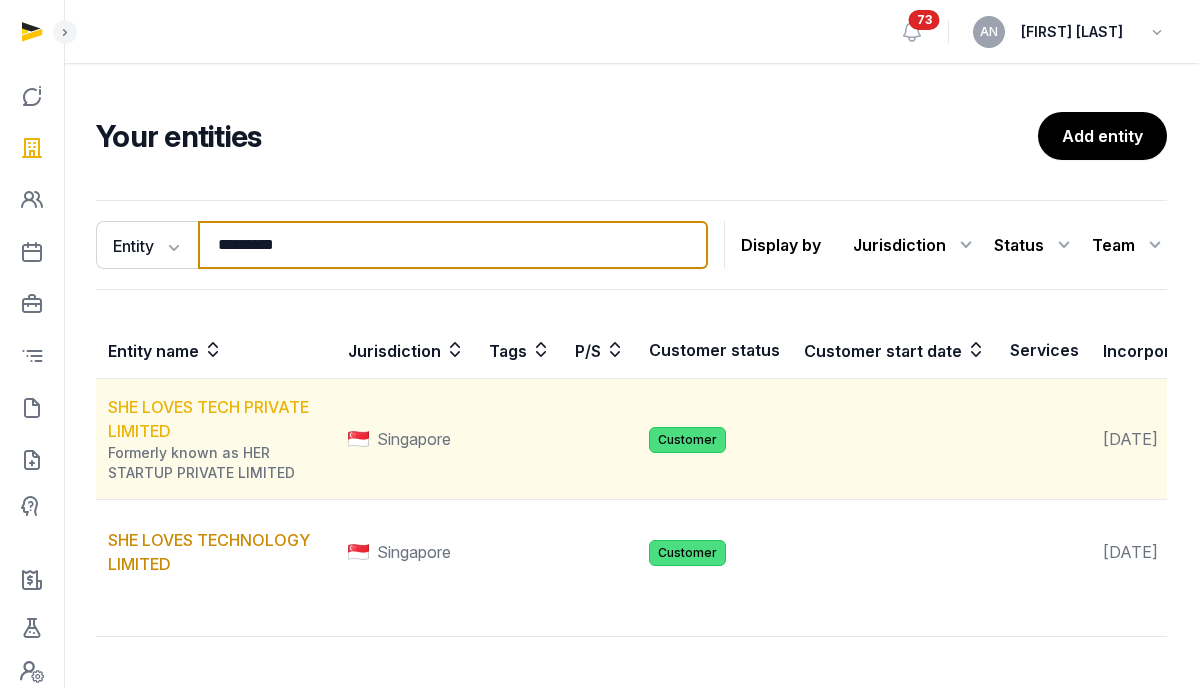 type on "*********" 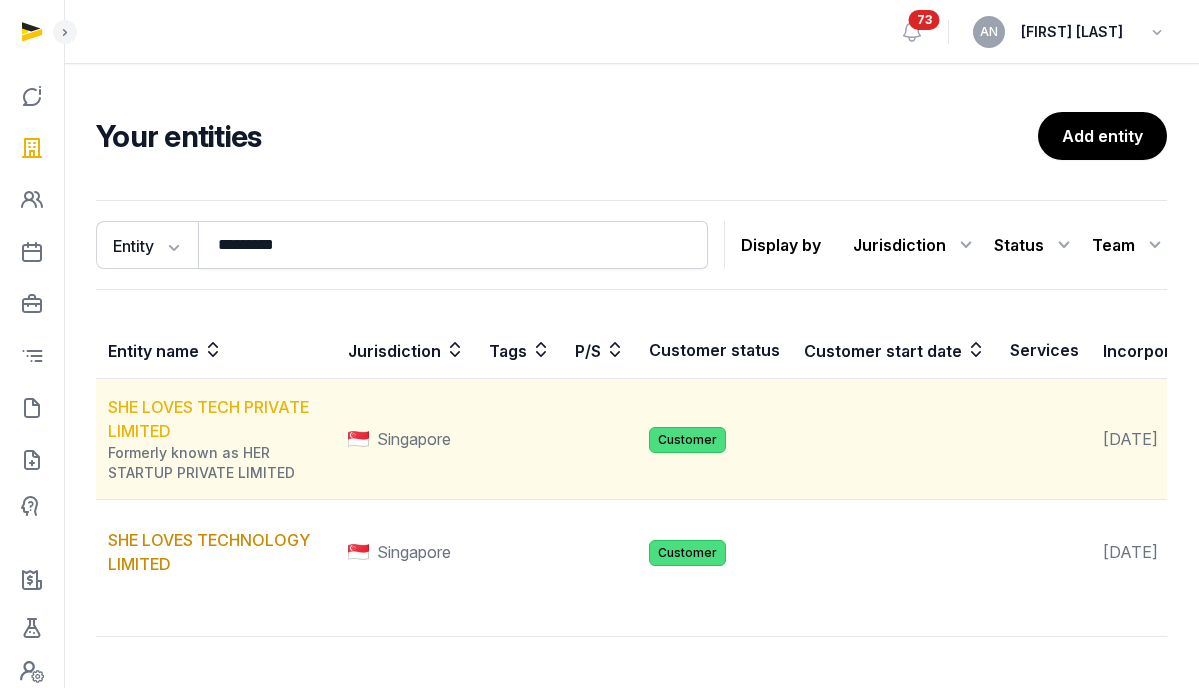 click on "SHE LOVES TECH PRIVATE LIMITED" at bounding box center [208, 419] 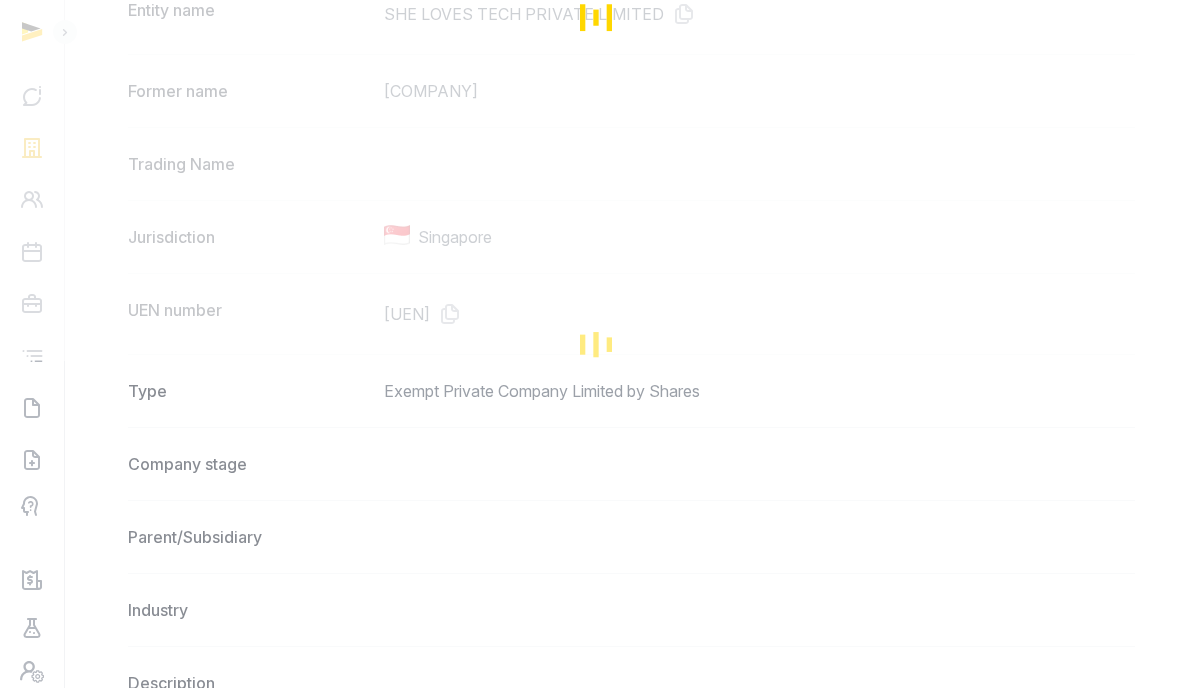 scroll, scrollTop: 364, scrollLeft: 0, axis: vertical 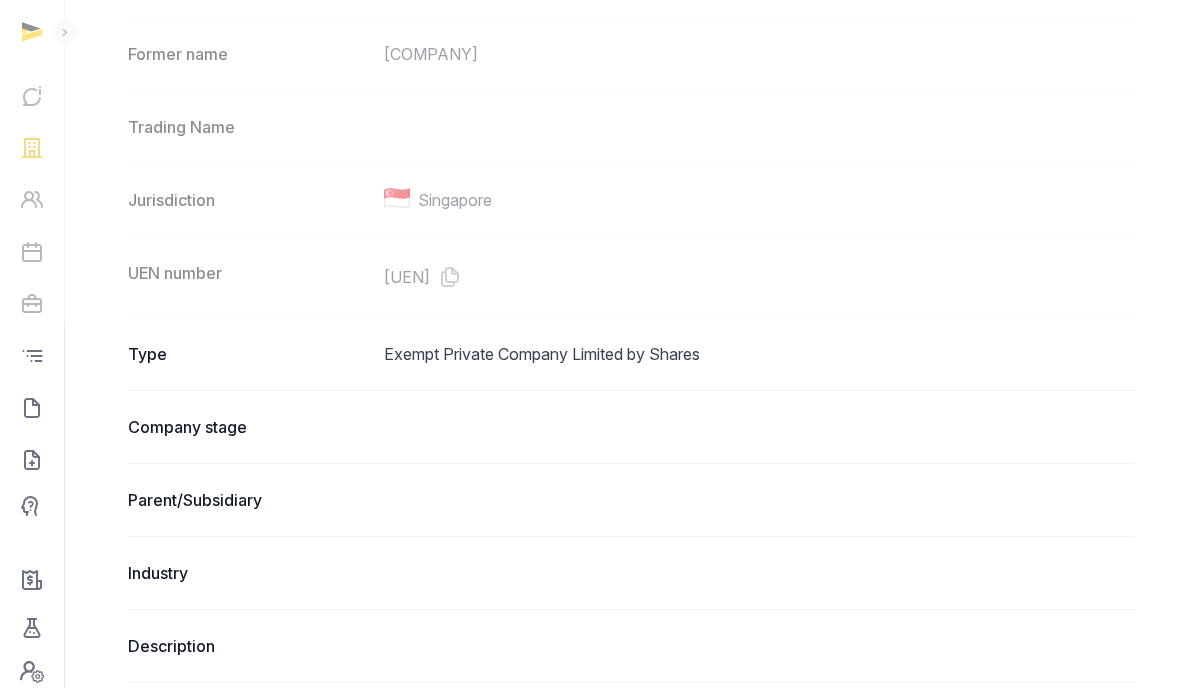 click on "UEN number [UEN]" at bounding box center (631, 276) 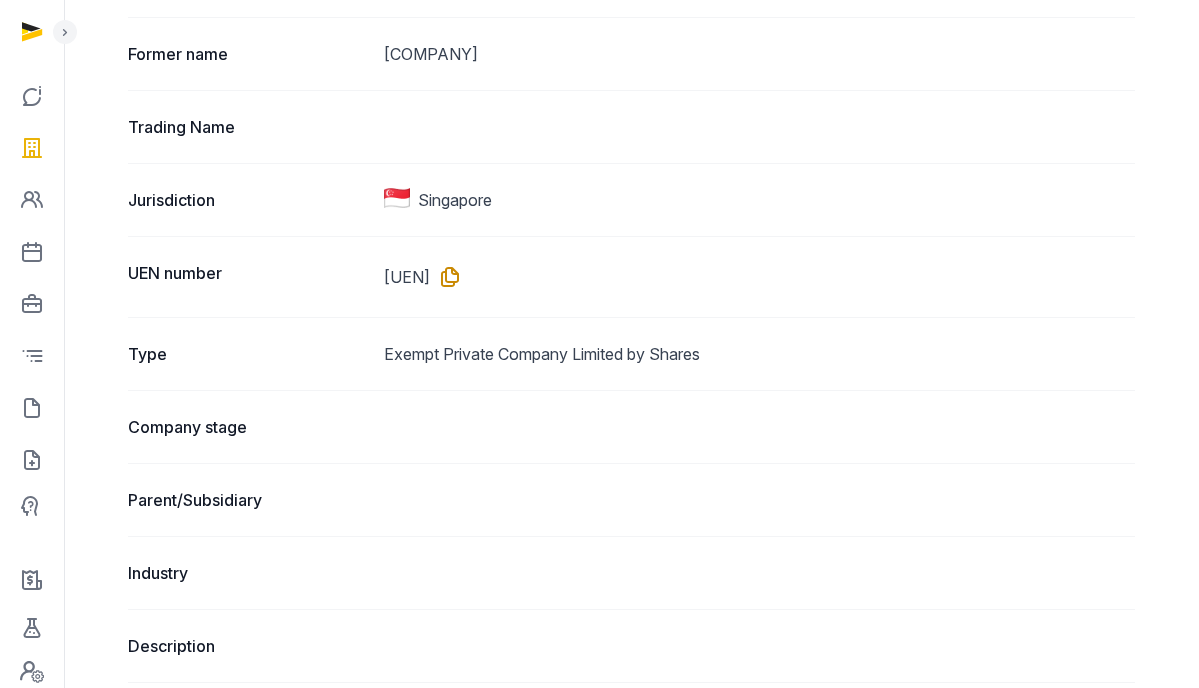 click at bounding box center (446, 277) 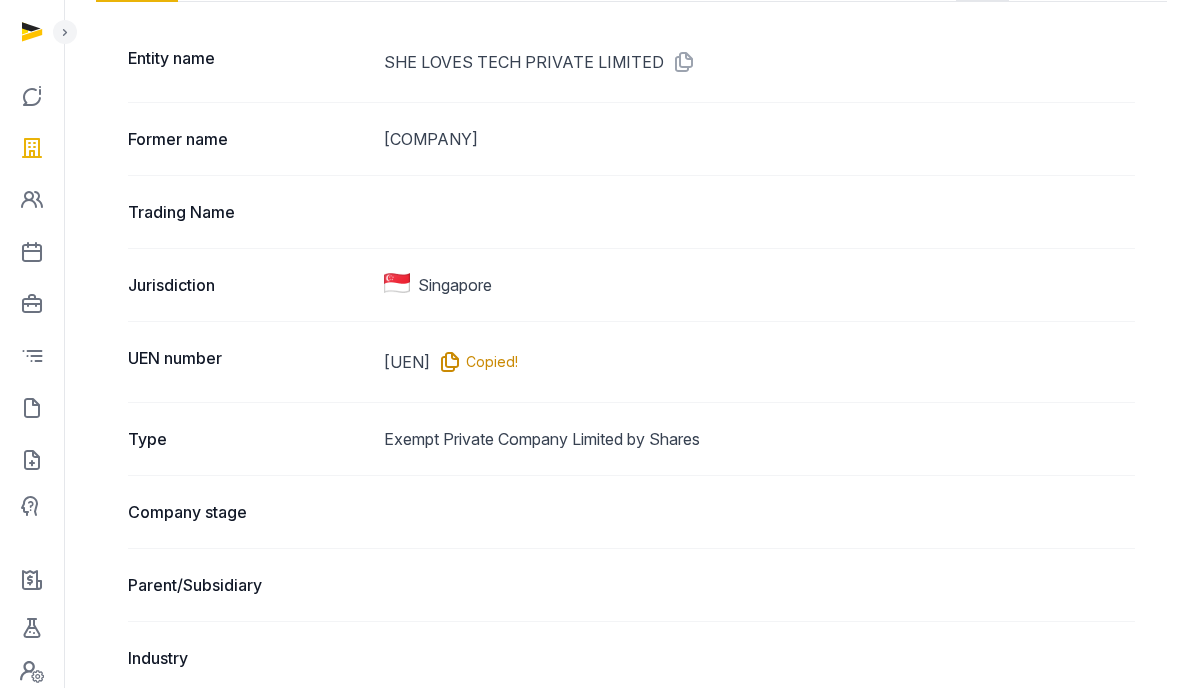 scroll, scrollTop: 241, scrollLeft: 0, axis: vertical 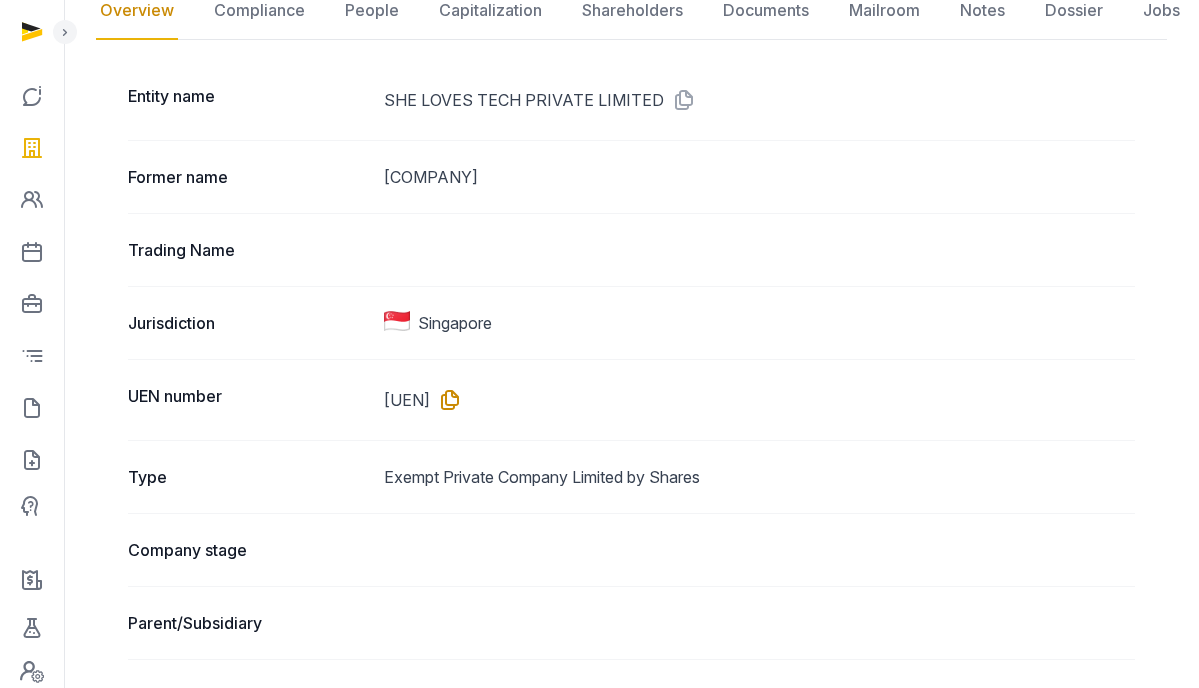 click at bounding box center (446, 400) 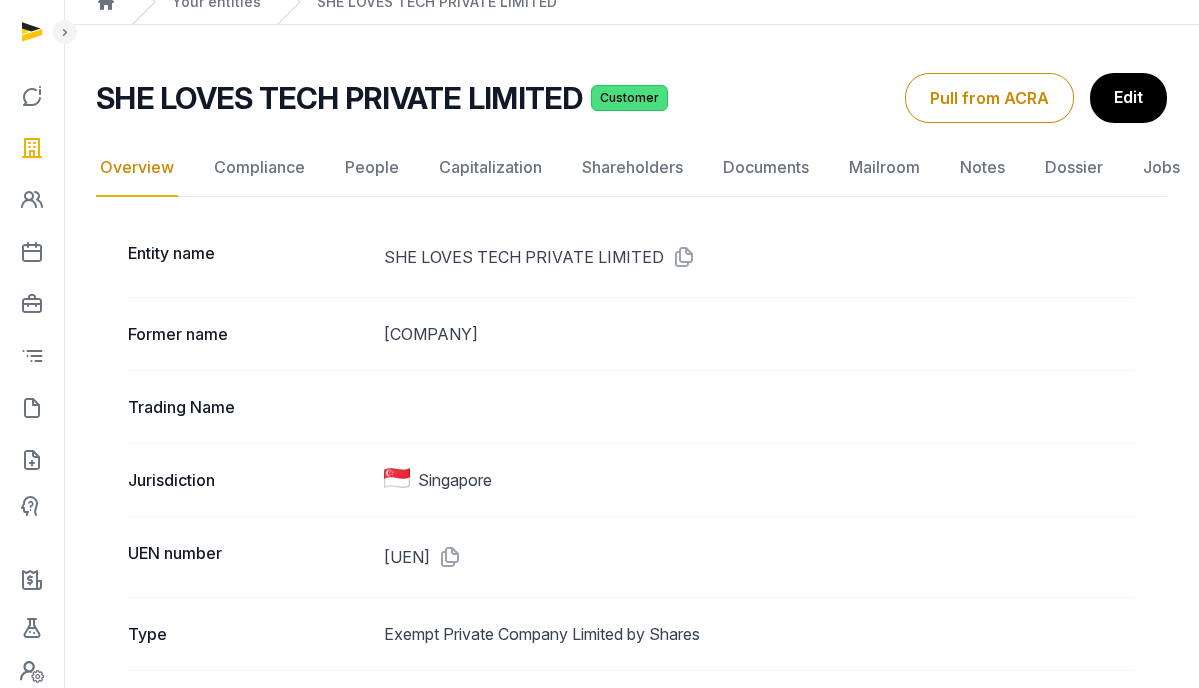 scroll, scrollTop: 0, scrollLeft: 0, axis: both 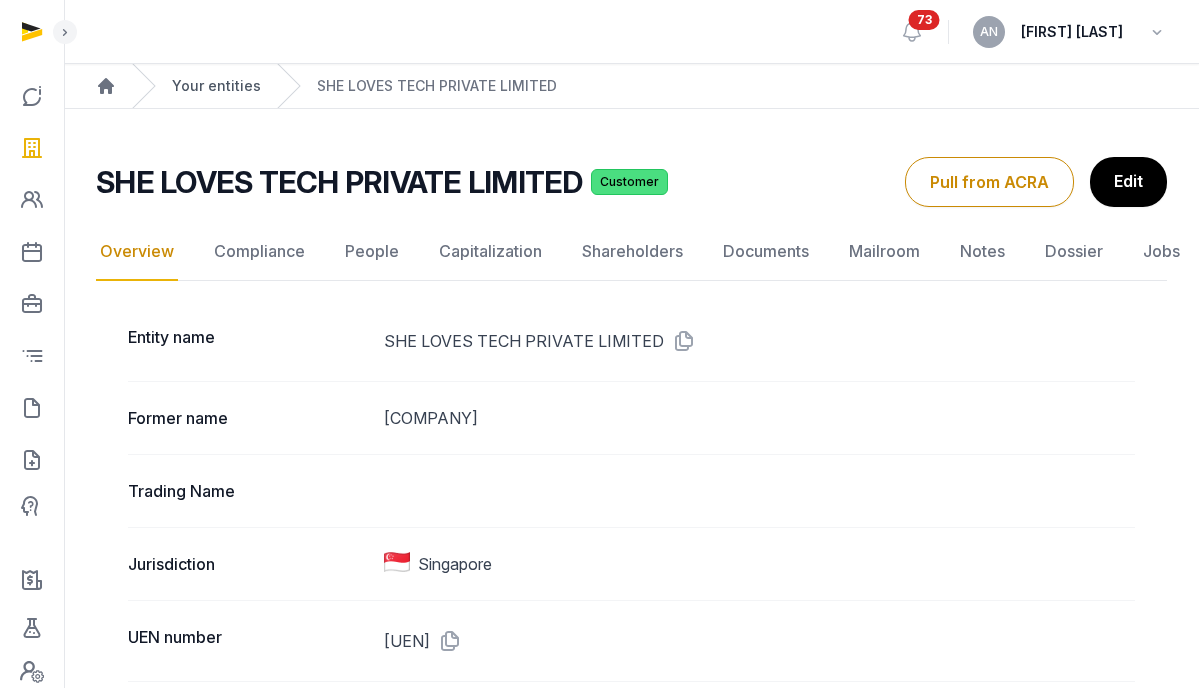 click on "Your entities" at bounding box center [196, 86] 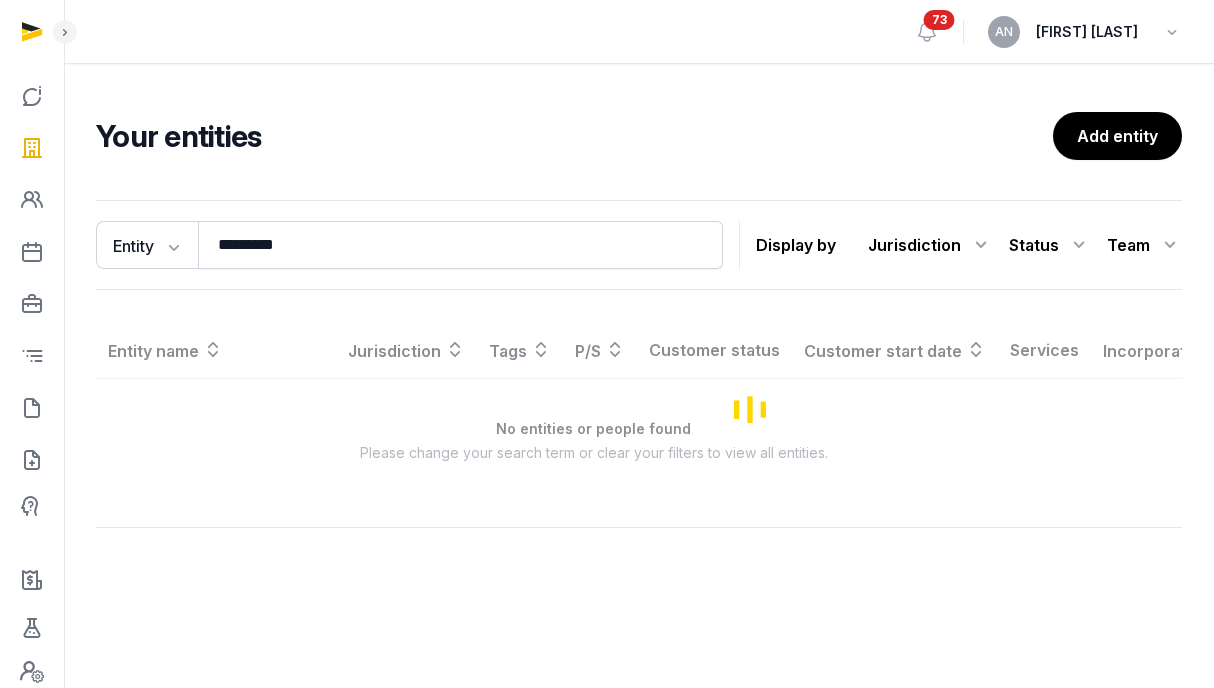 drag, startPoint x: 264, startPoint y: 205, endPoint x: 273, endPoint y: 233, distance: 29.410883 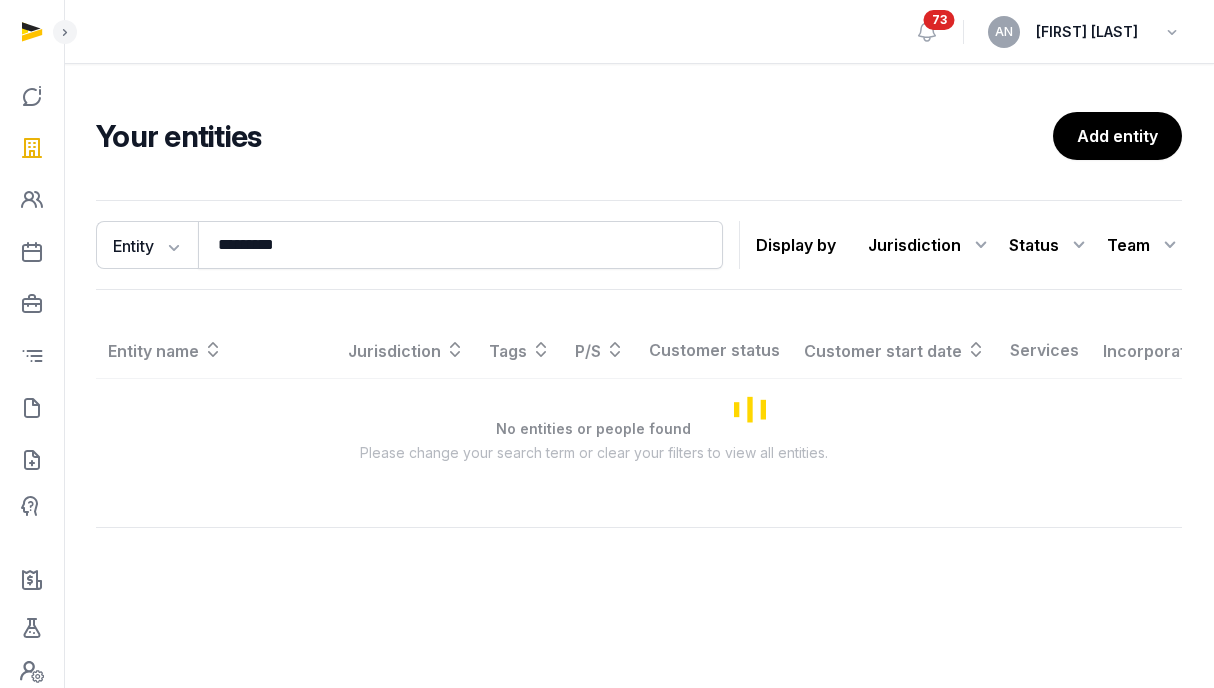 click on "Entity   Entity   People   Tags  Services ********* Search Display by  Jurisdiction  All jurisdiction  Status   All statuses  Lead Customer Churned None  Team  All members" at bounding box center [639, 245] 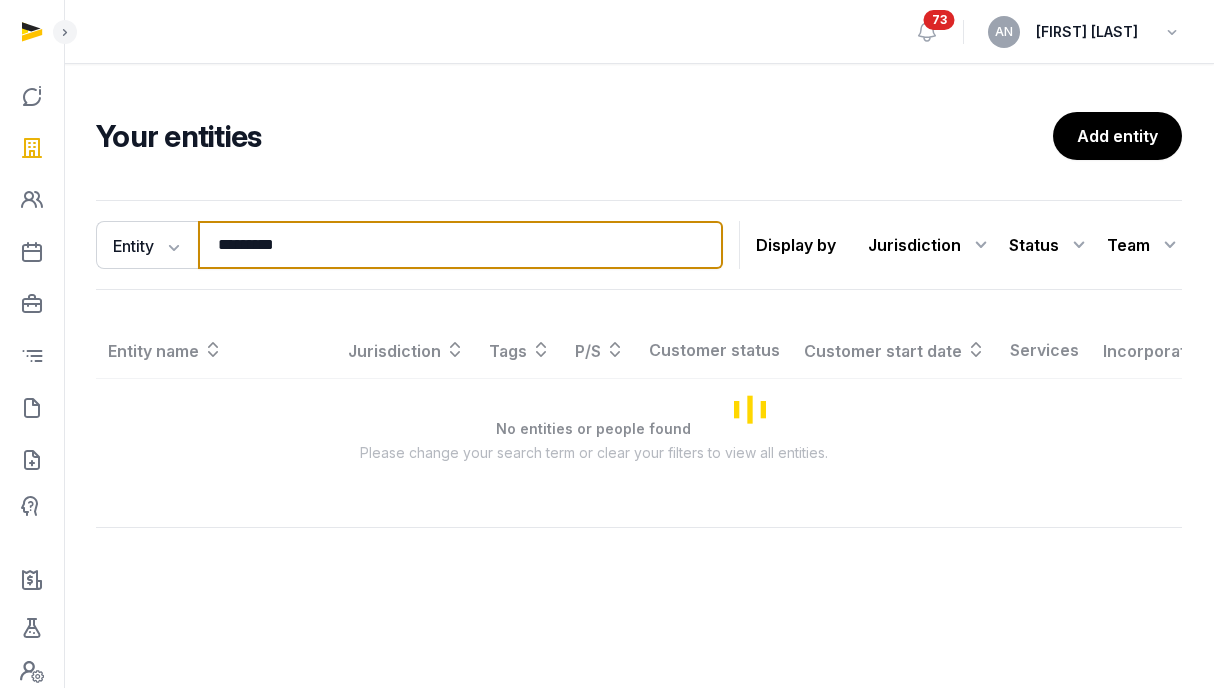 click on "*********" at bounding box center (460, 245) 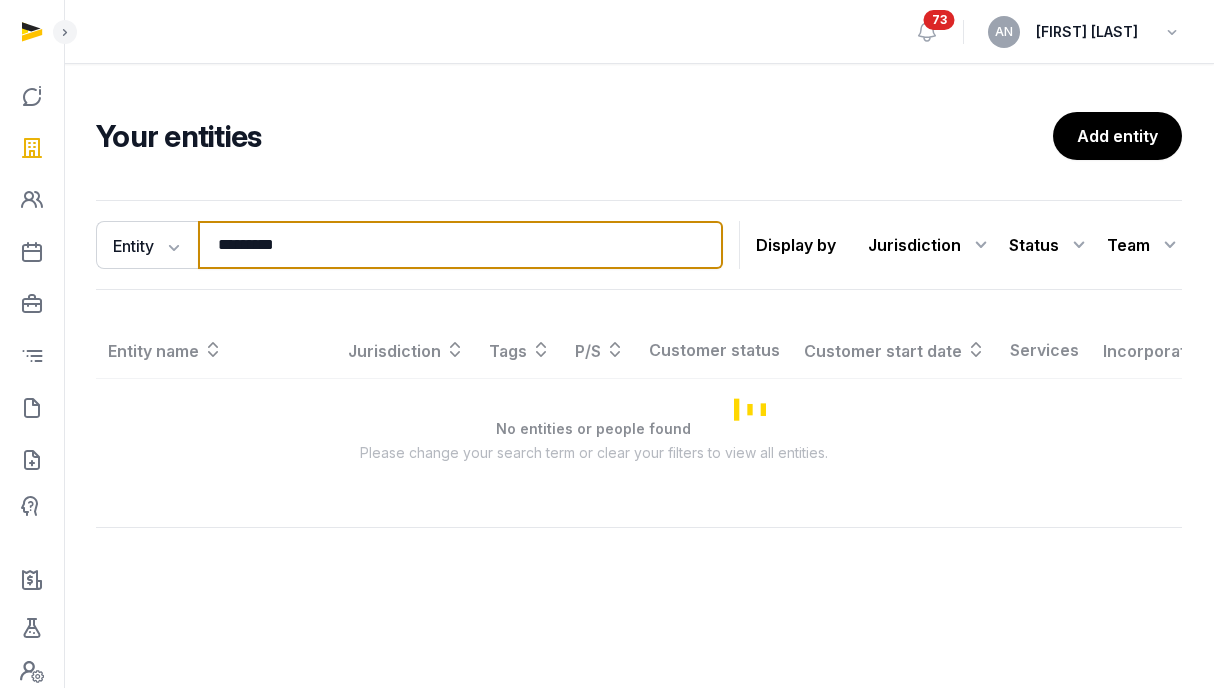 click on "*********" at bounding box center (460, 245) 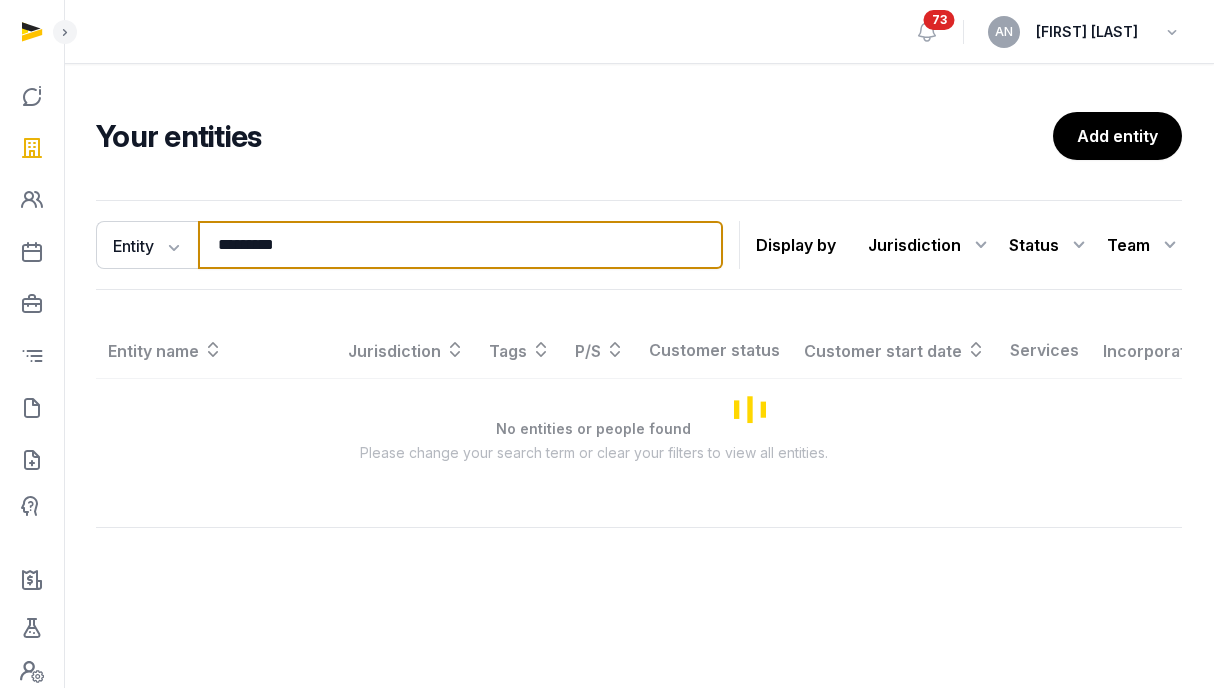 click on "*********" at bounding box center (460, 245) 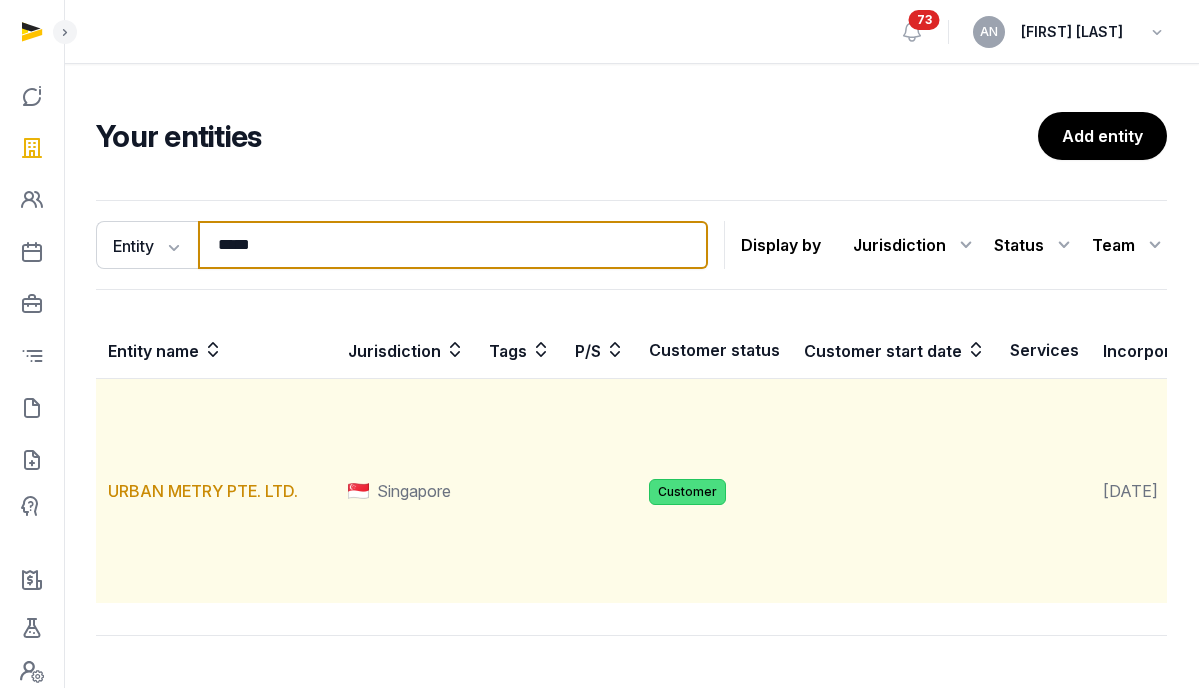 type on "*****" 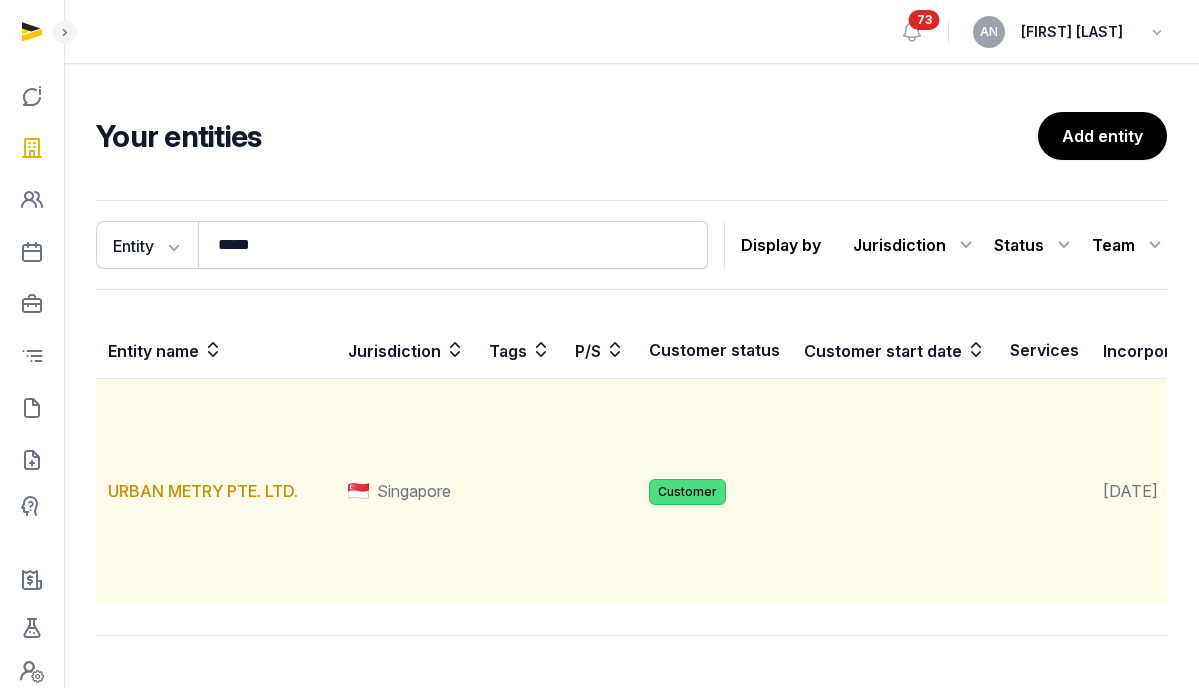 click on "URBAN METRY PTE. LTD." at bounding box center [216, 491] 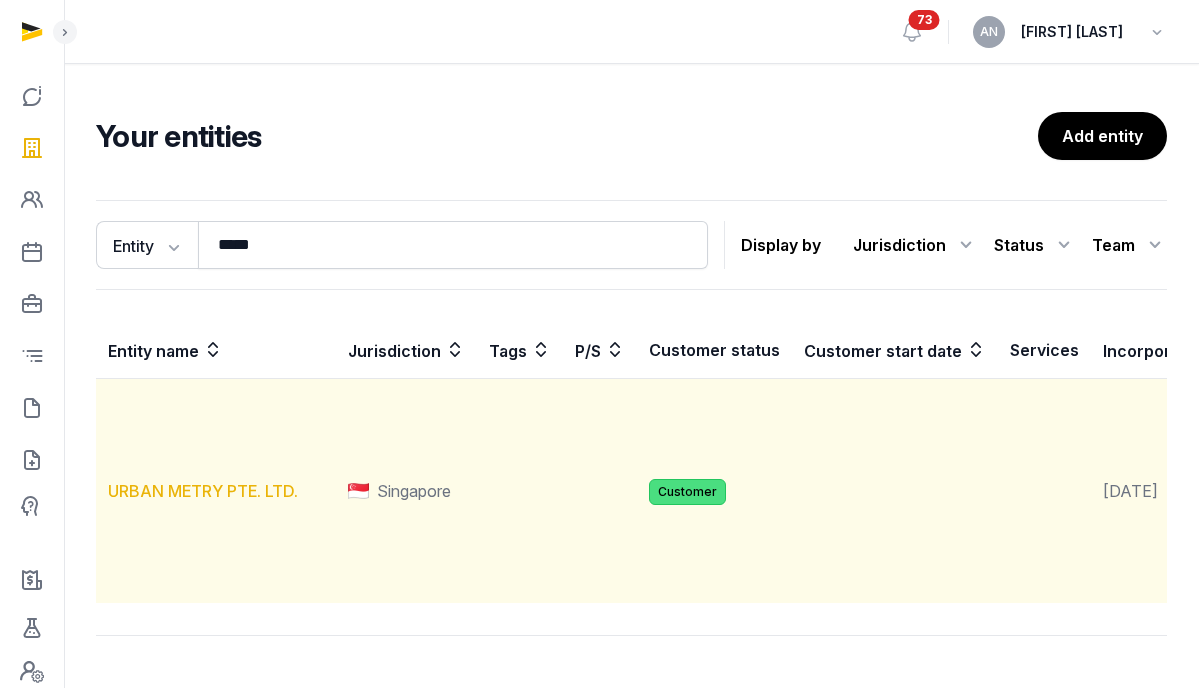 click on "URBAN METRY PTE. LTD." at bounding box center (203, 491) 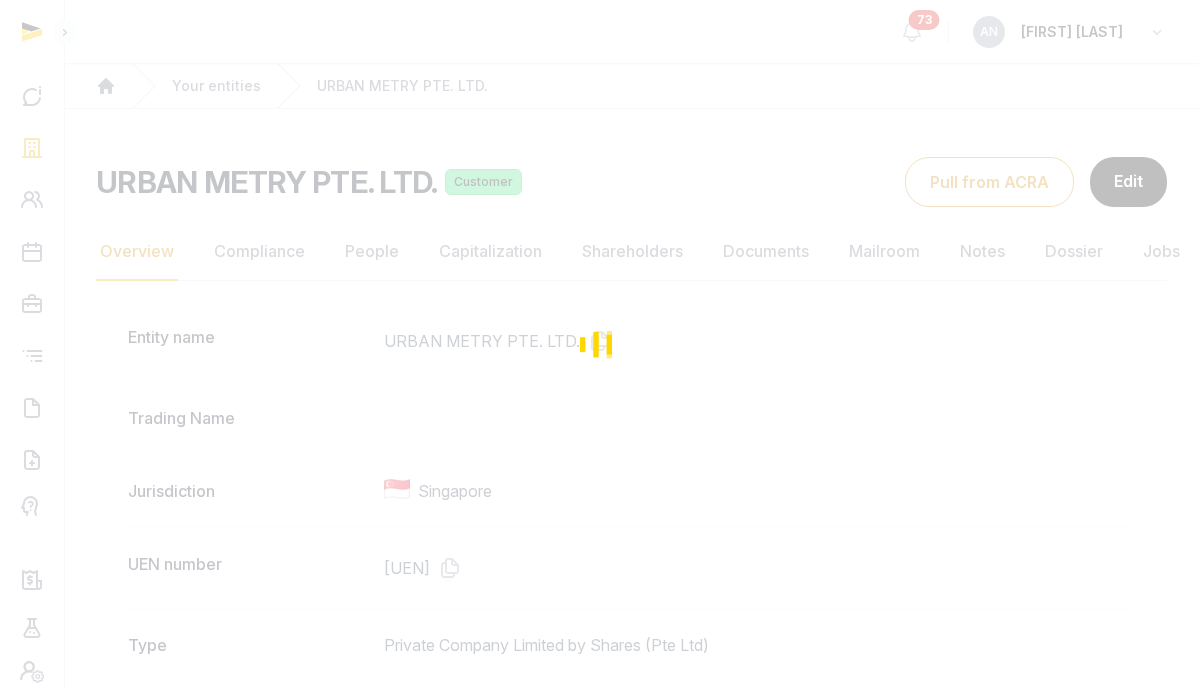 click at bounding box center [599, 344] 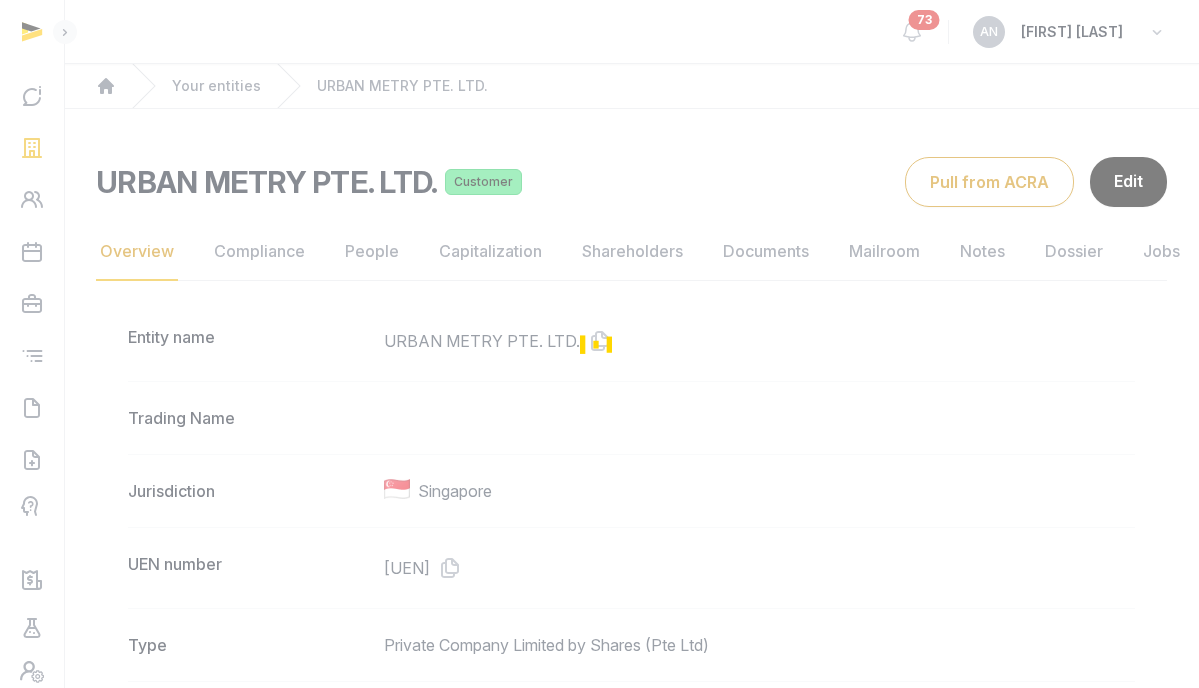 click at bounding box center (599, 344) 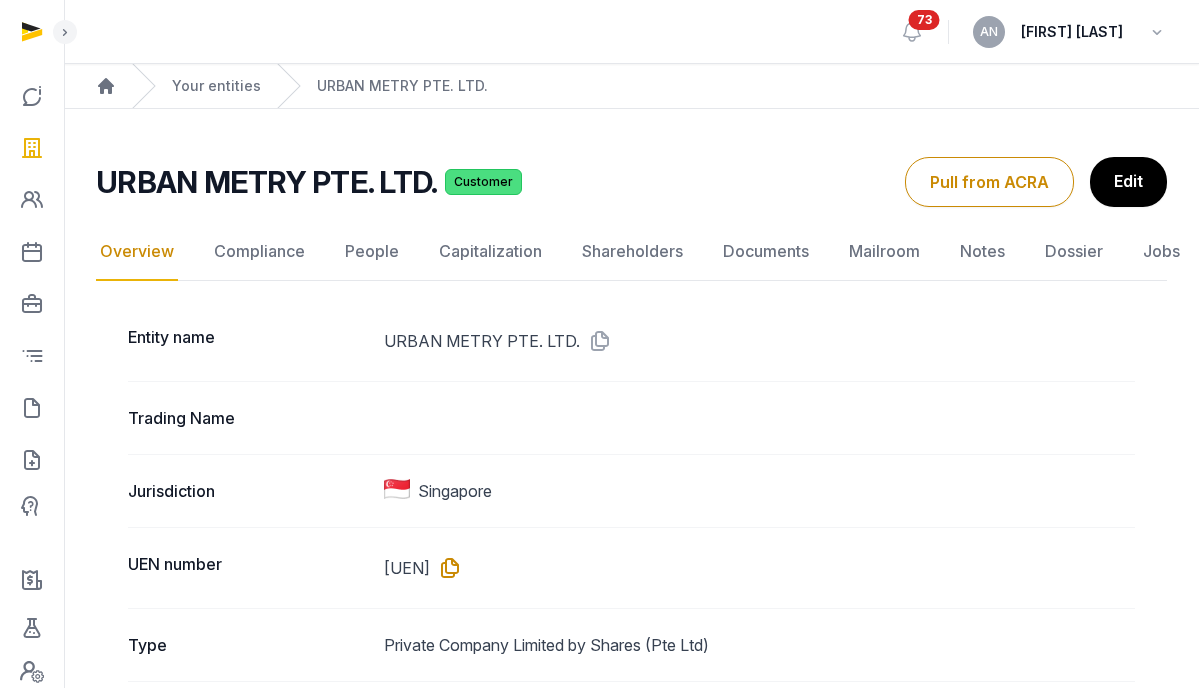 click at bounding box center (446, 568) 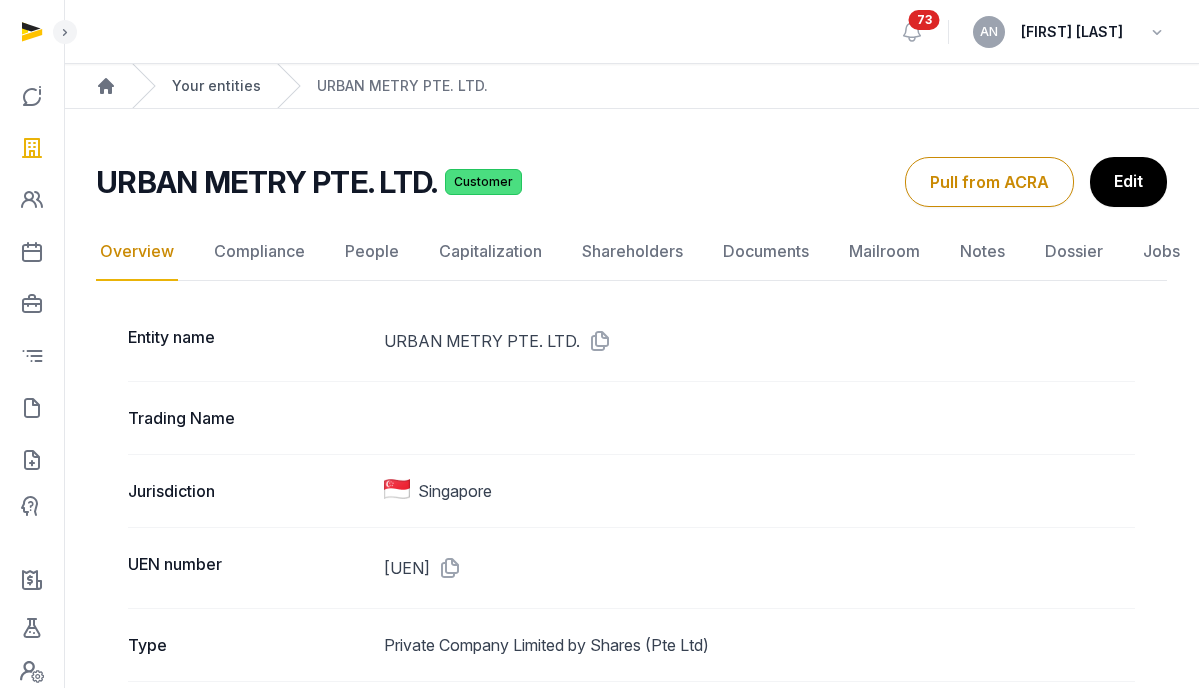 click on "Your entities" at bounding box center (216, 86) 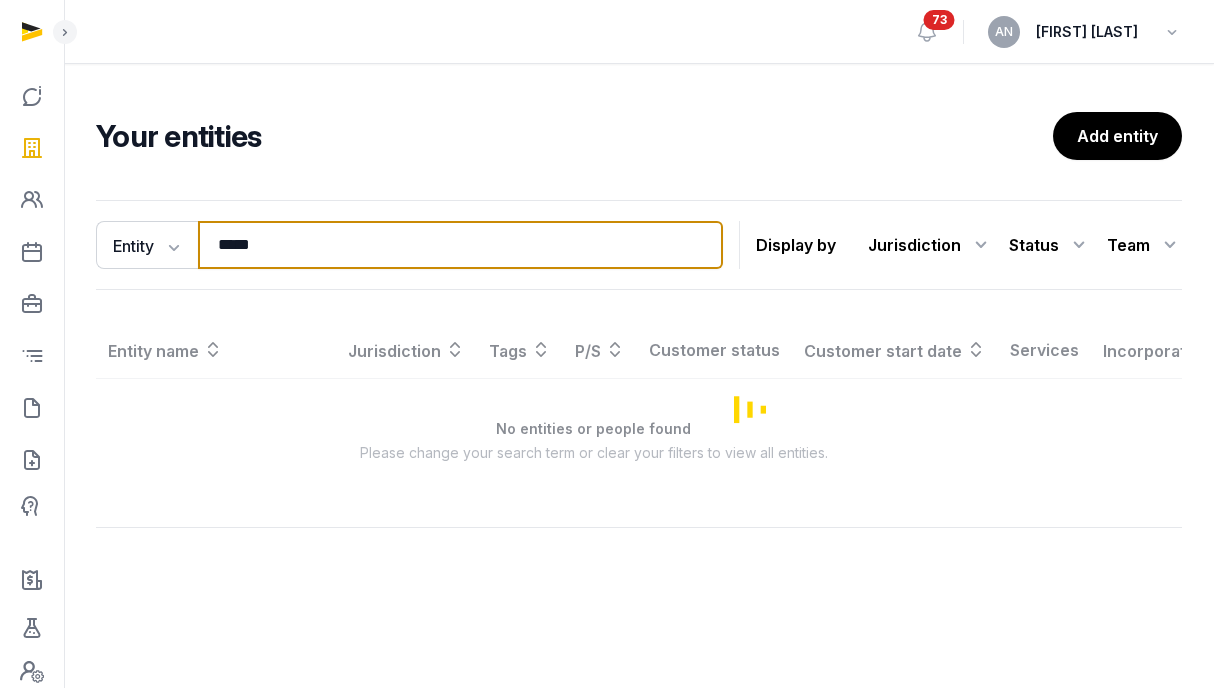 click on "*****" at bounding box center [460, 245] 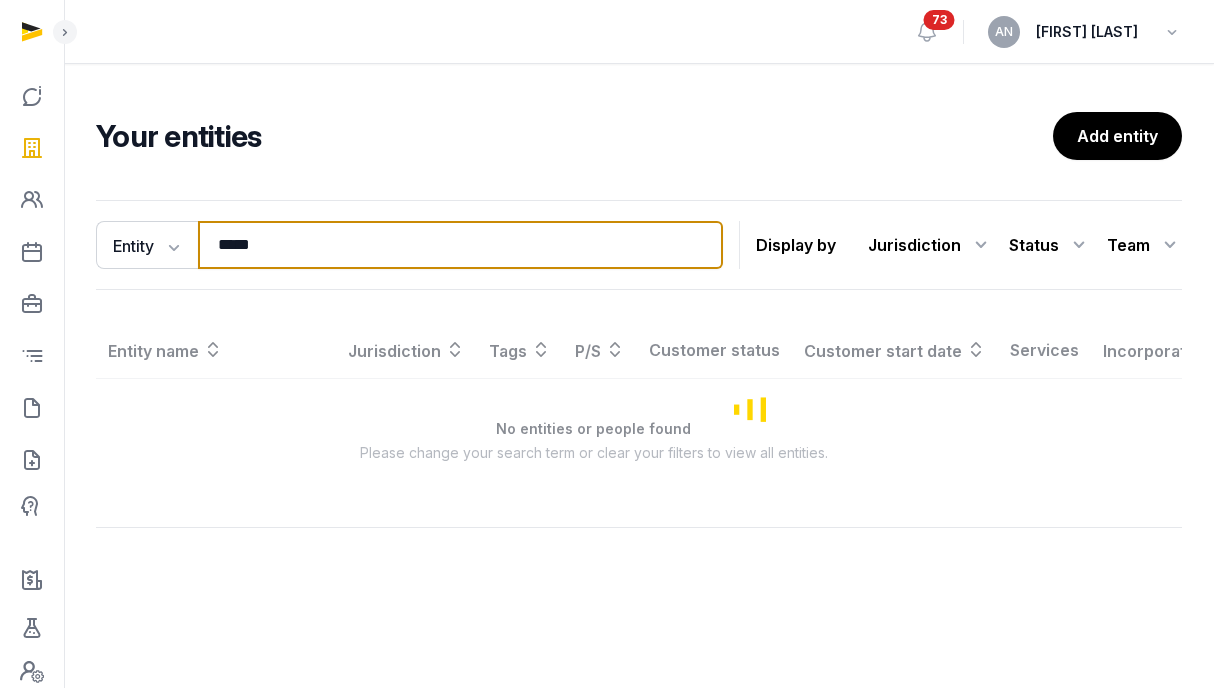 click on "*****" at bounding box center [460, 245] 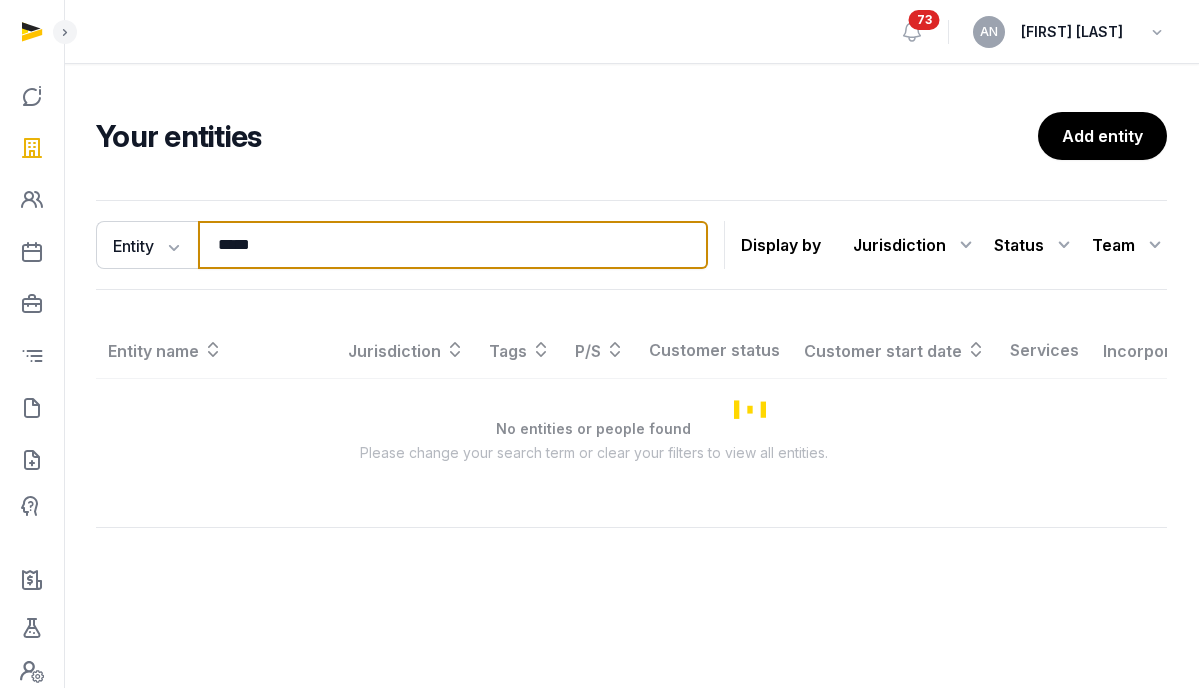 click on "*****" at bounding box center (453, 245) 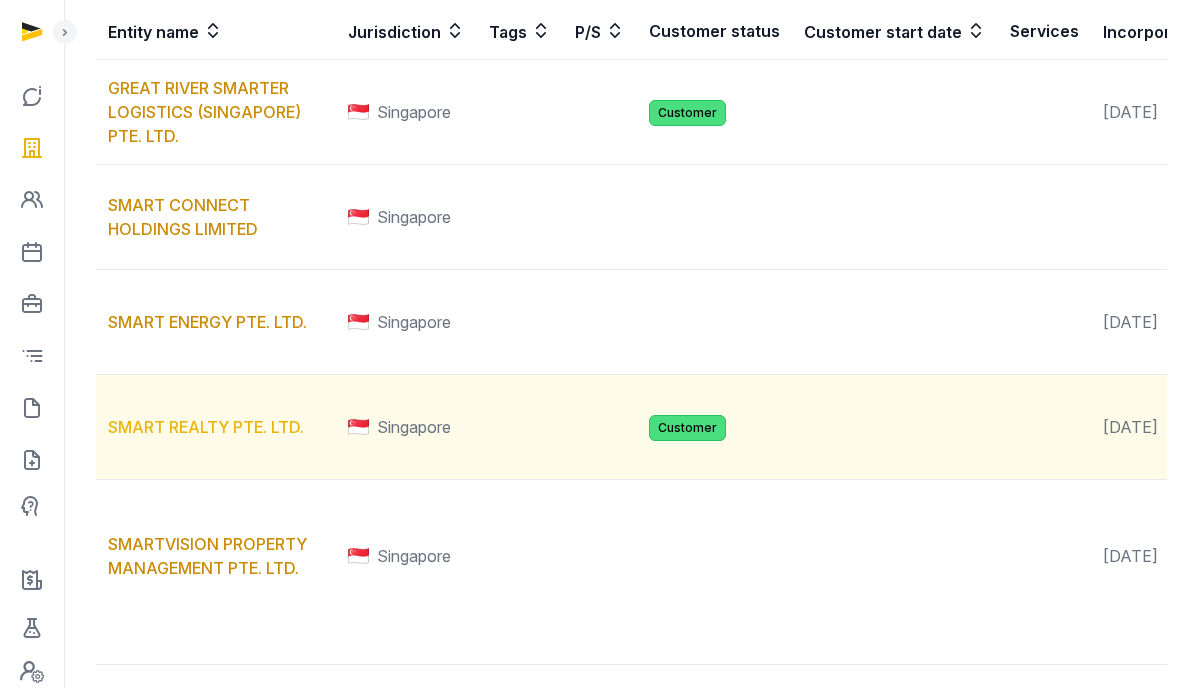 scroll, scrollTop: 324, scrollLeft: 0, axis: vertical 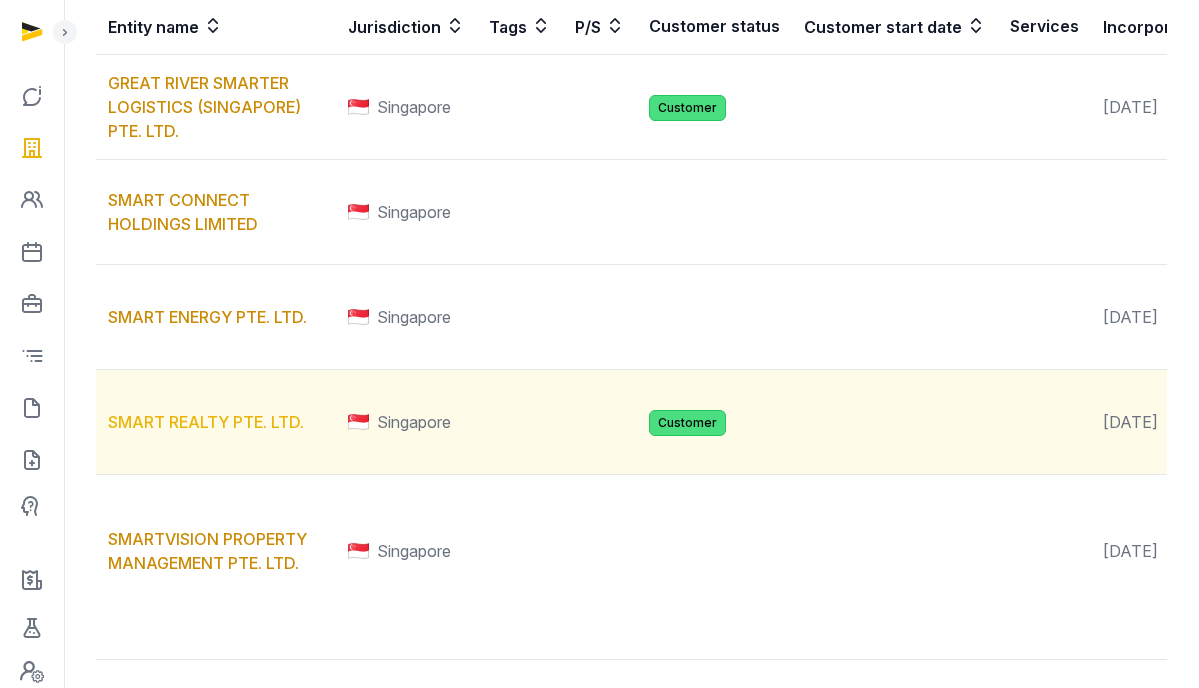 type on "*****" 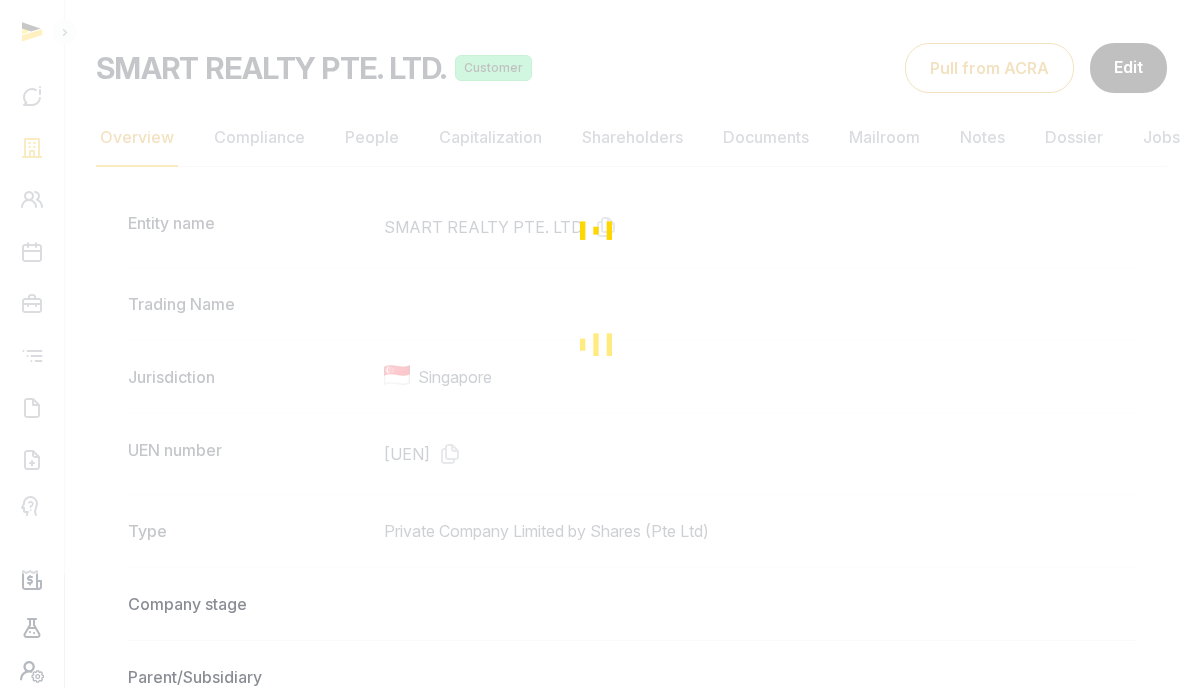 scroll, scrollTop: 126, scrollLeft: 0, axis: vertical 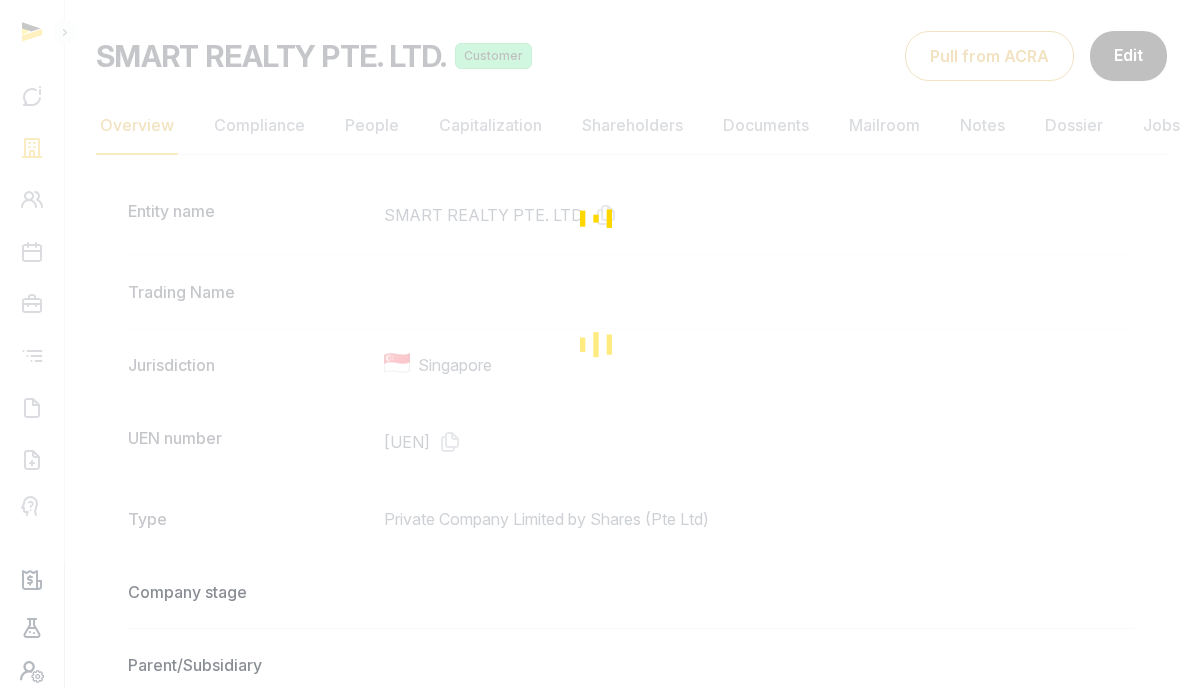 click at bounding box center (599, 218) 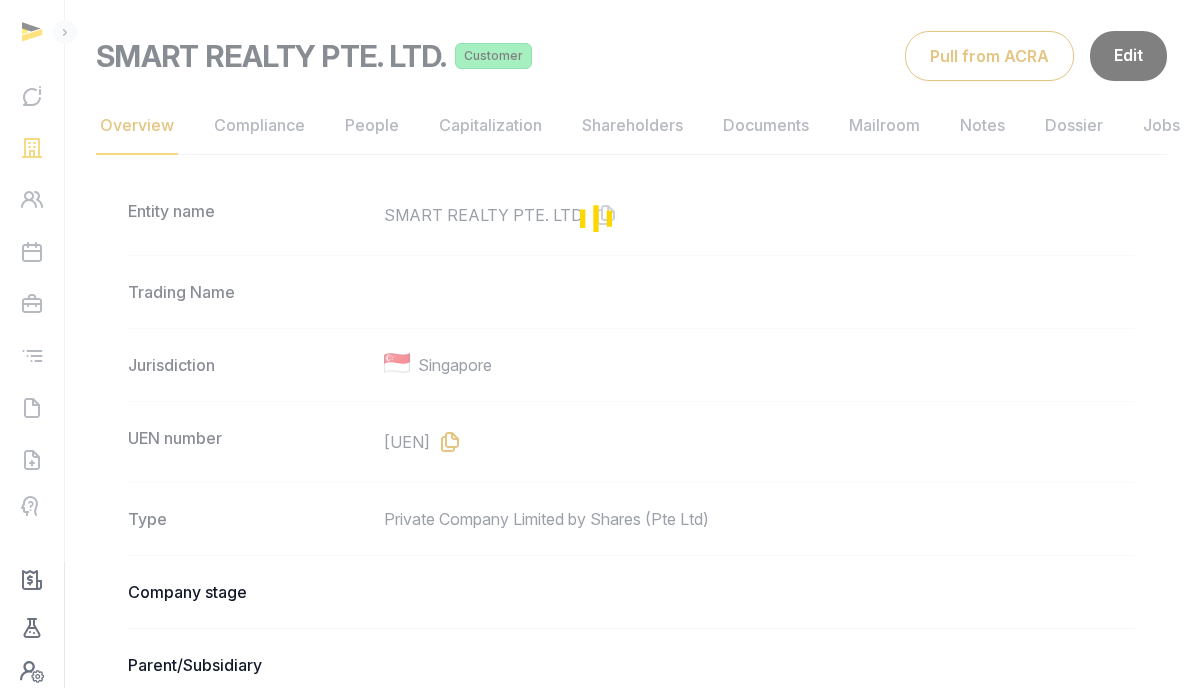 click on "Entity name SMART REALTY PTE. LTD. Trading Name Jurisdiction Singapore UEN number [UEN] Type Private Company Limited by Shares (Pte Ltd) Company stage Parent/Subsidiary Industry Description Website Email address Office phone number Primary countries of operation Activities 68101 - REAL ESTATE DEVELOPERS Business address [NUMBER] [STREET], [CITY], [POSTAL_CODE], [CITY] Mailing address [NUMBER] [STREET], [CITY], [POSTAL_CODE], [CITY] Incorporation date [DATE] Tags Entity status Active Registered Agent (Managed by Stellar) Questionnaire Update Customer status Customer Customer start date Freemium No Channel Partner No Service Partner No Risk rating" at bounding box center [631, 1196] 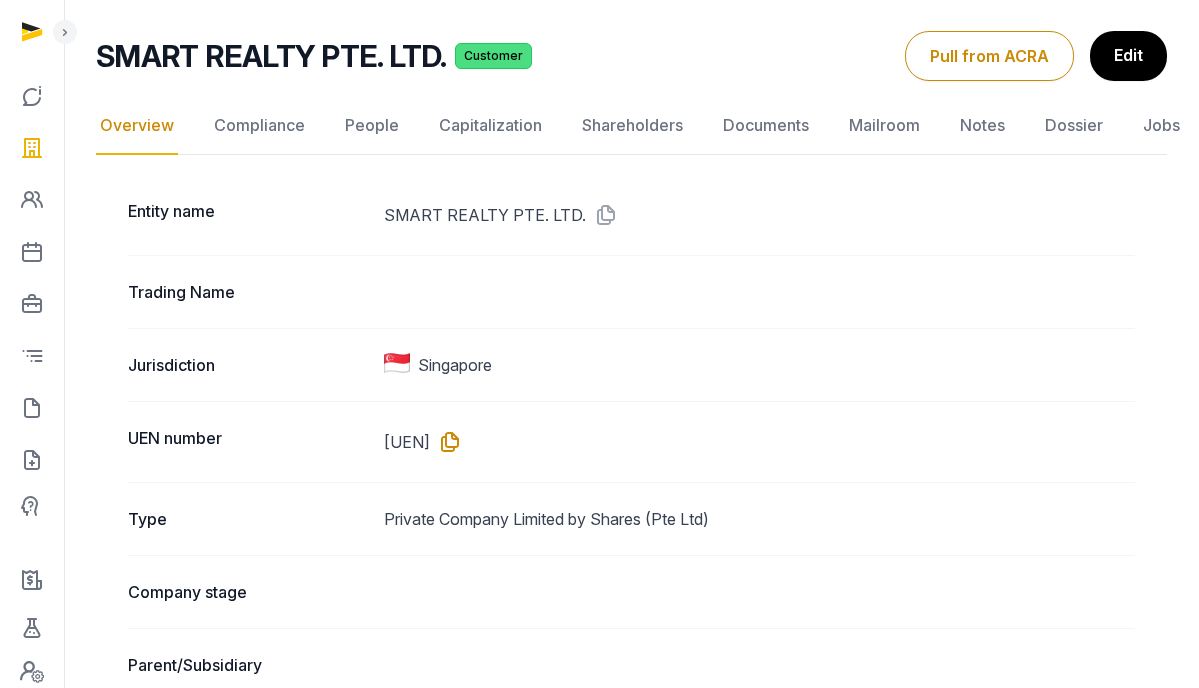 click at bounding box center (446, 442) 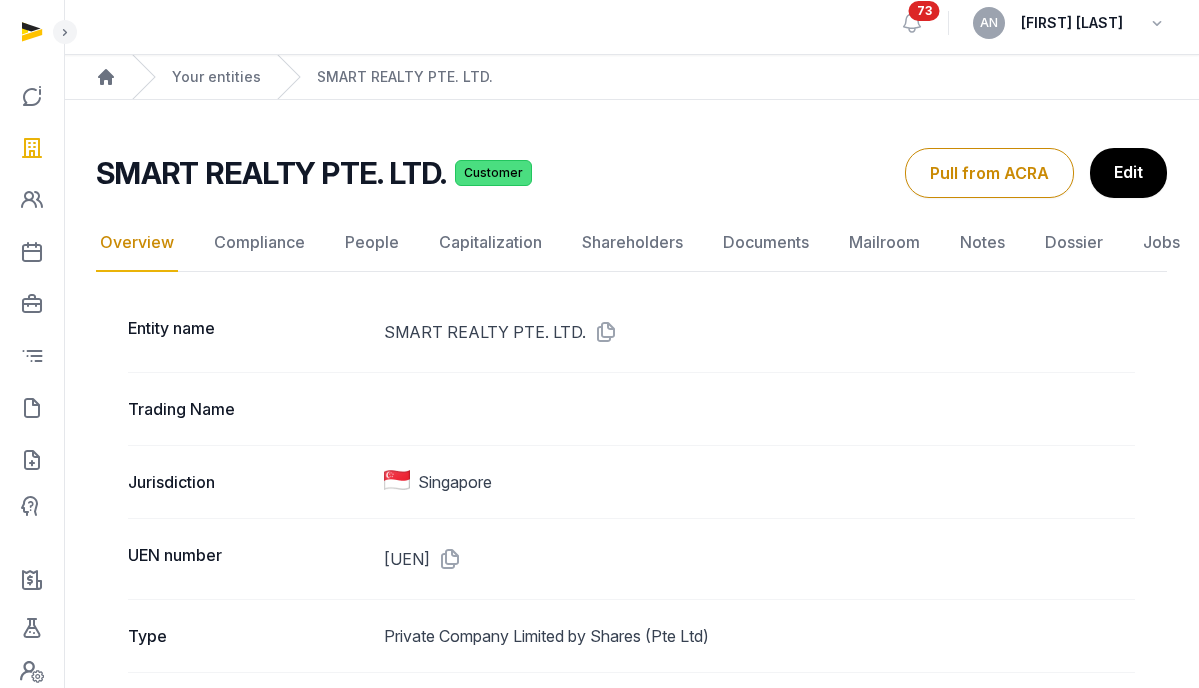 scroll, scrollTop: 0, scrollLeft: 0, axis: both 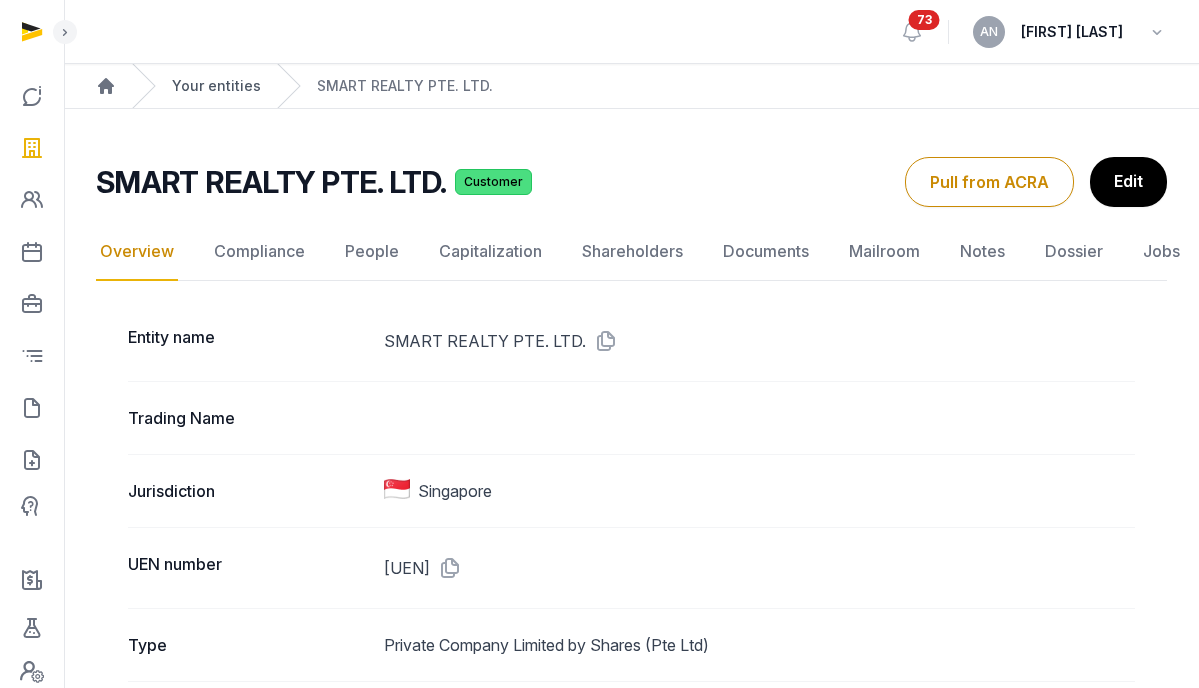 click on "Your entities" at bounding box center [216, 86] 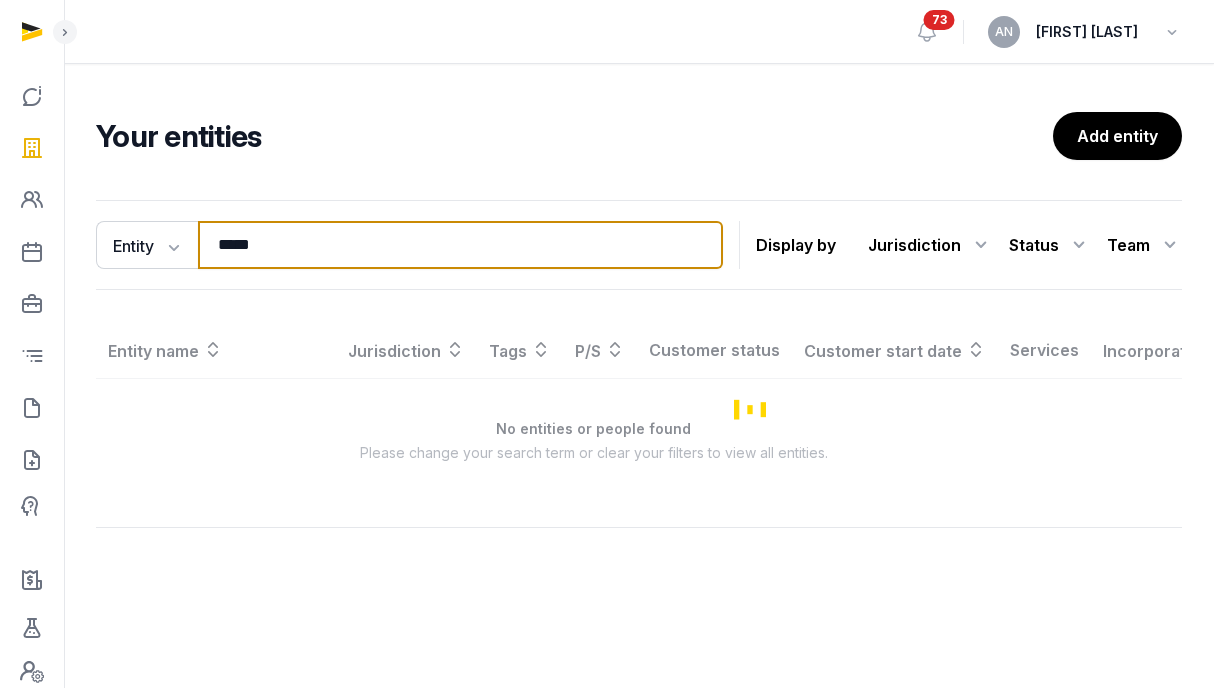 click on "*****" at bounding box center (460, 245) 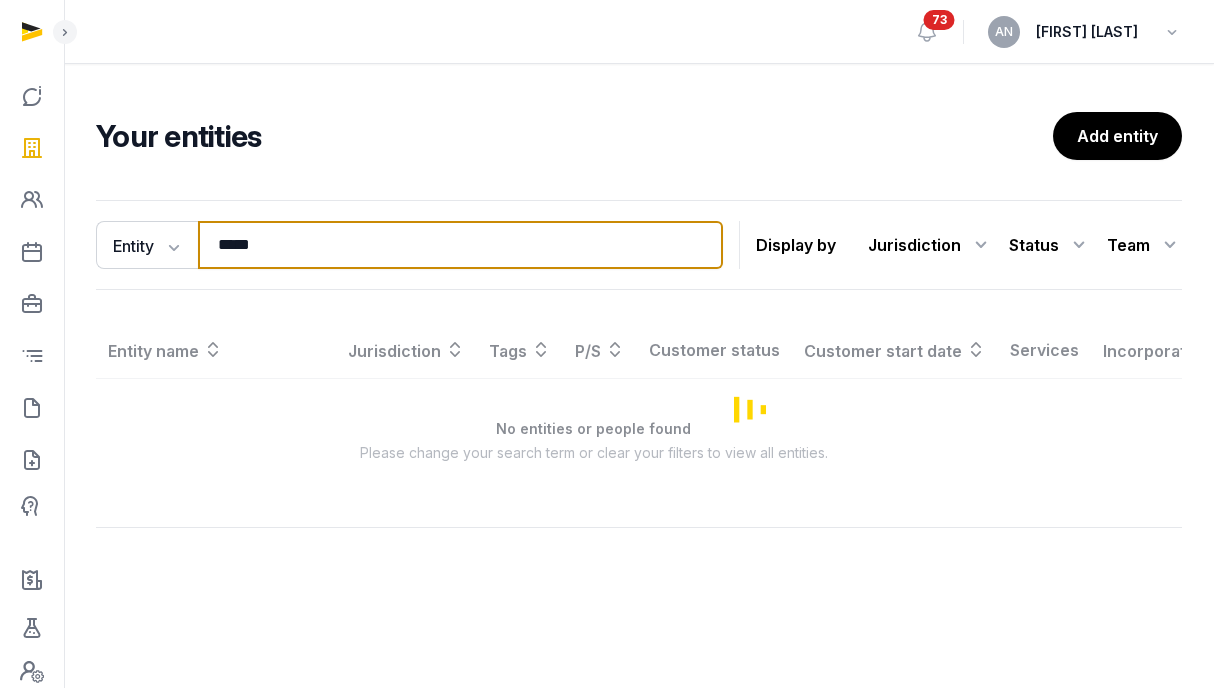 click on "*****" at bounding box center (460, 245) 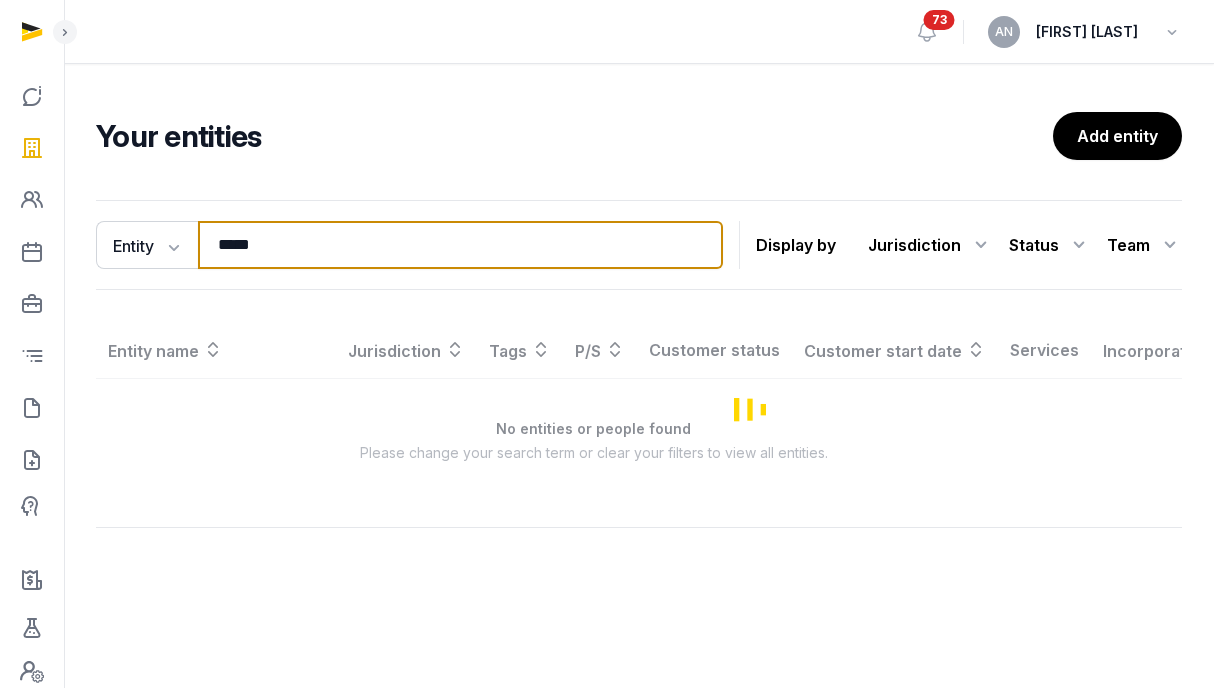 click on "*****" at bounding box center (460, 245) 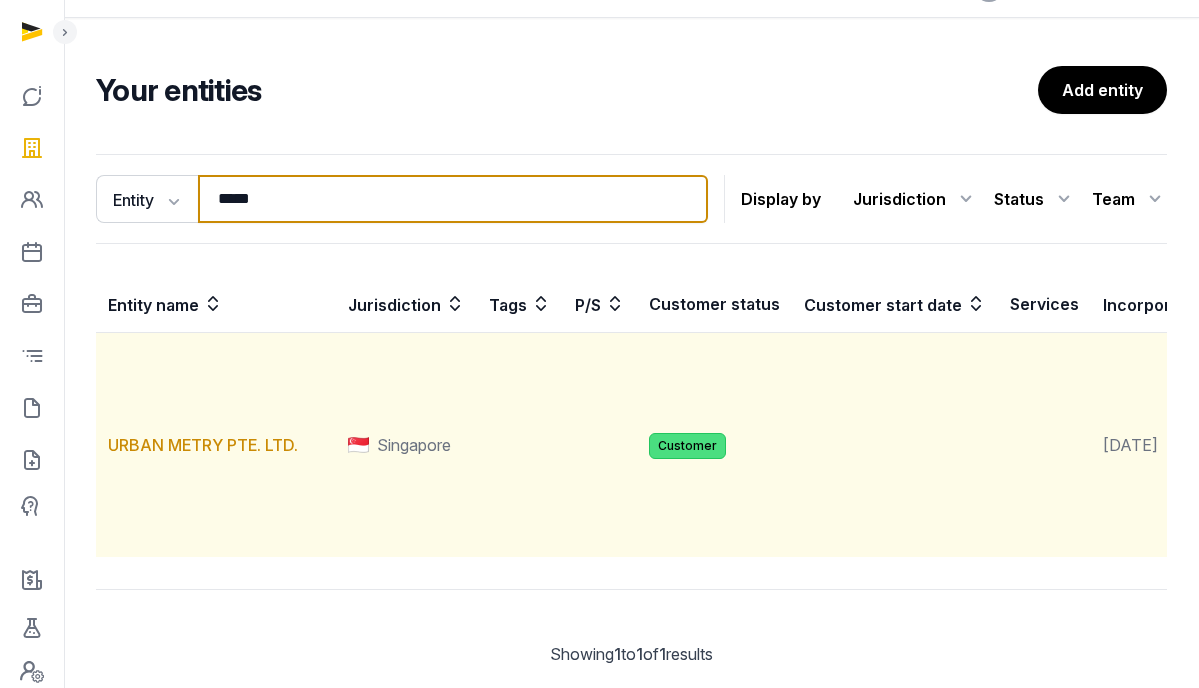 scroll, scrollTop: 48, scrollLeft: 0, axis: vertical 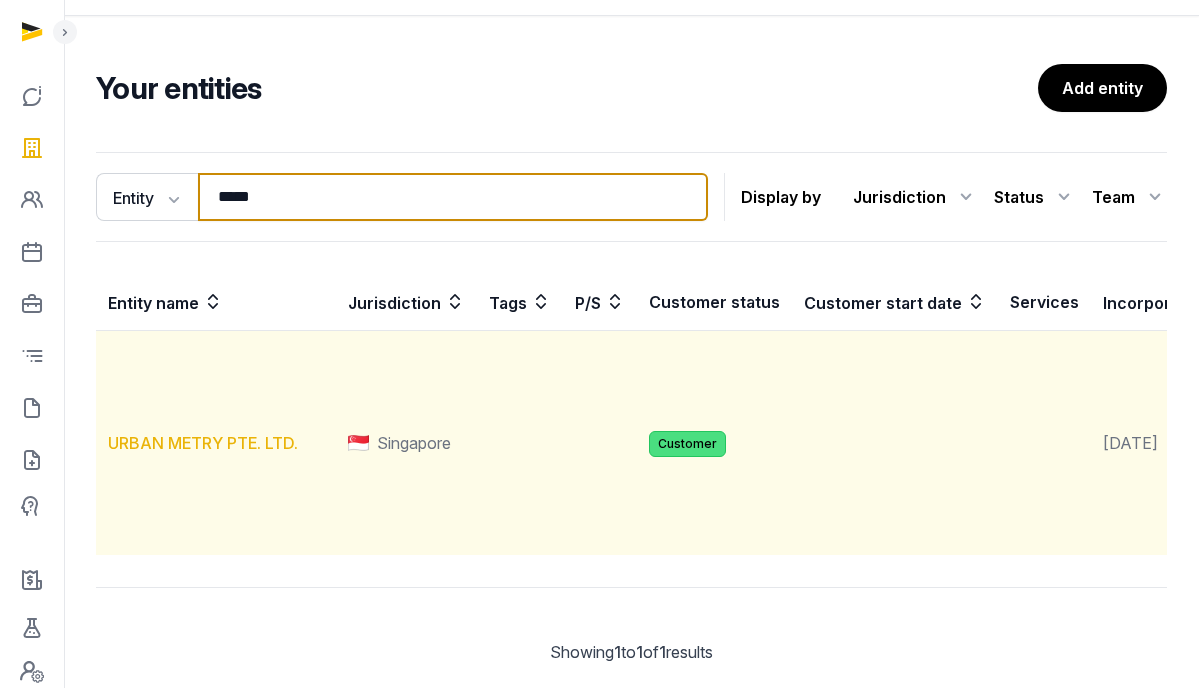 type on "*****" 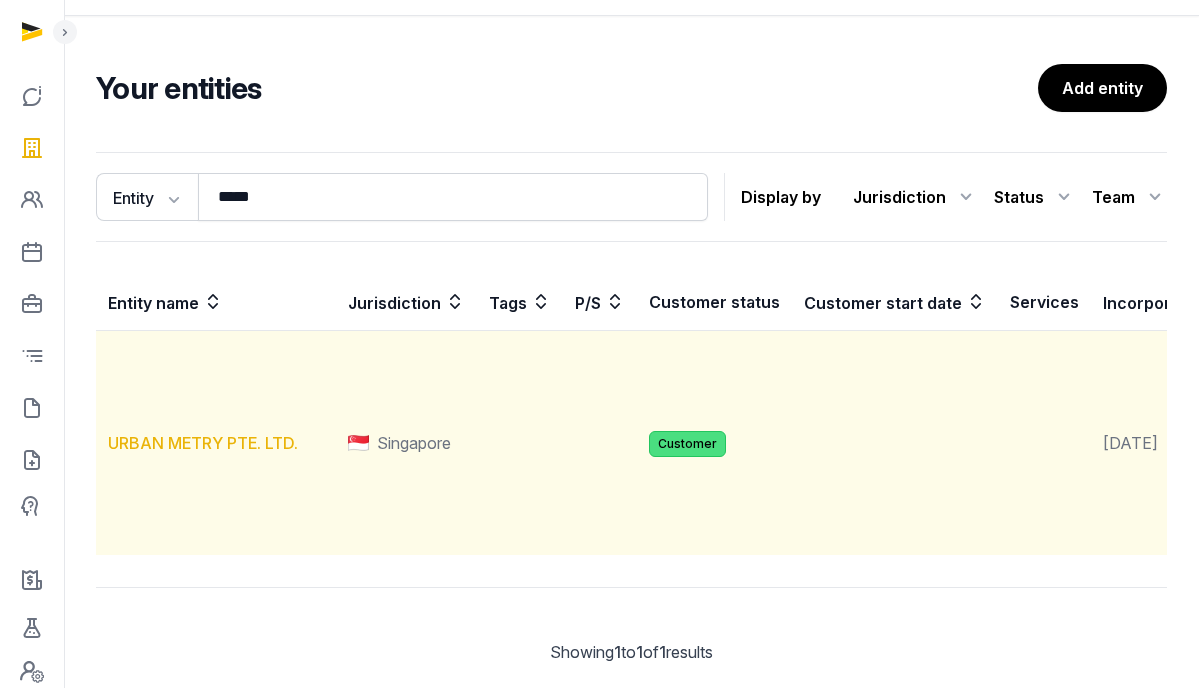 click on "URBAN METRY PTE. LTD." at bounding box center [203, 443] 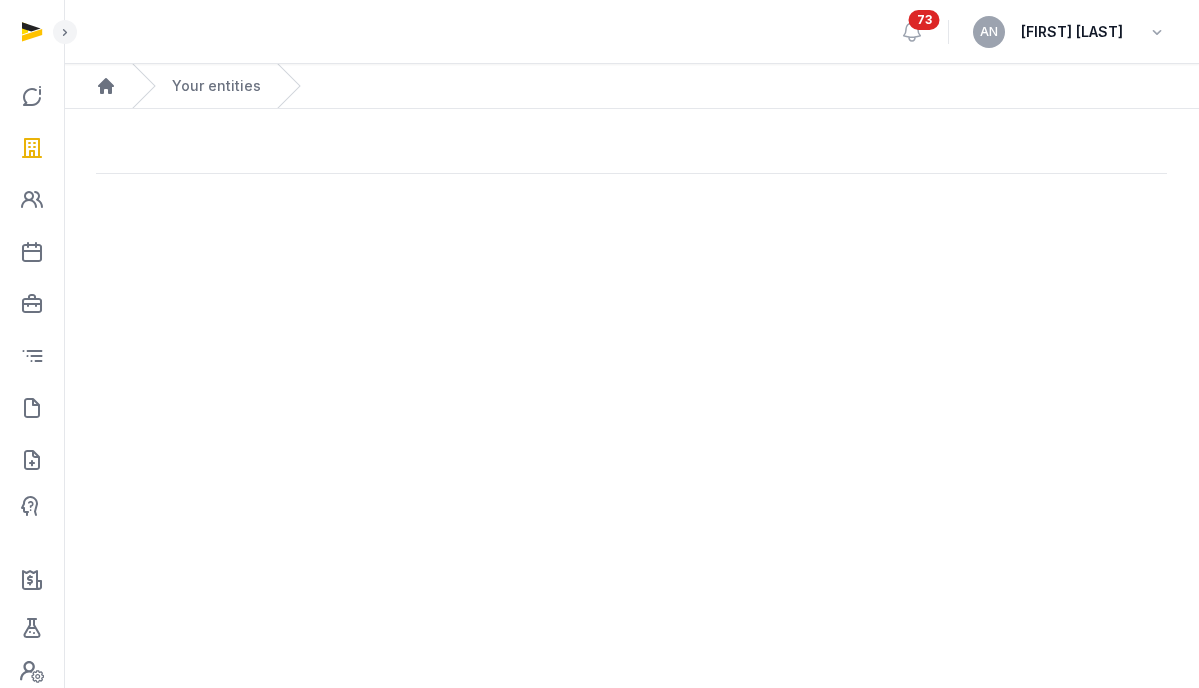 scroll, scrollTop: 0, scrollLeft: 0, axis: both 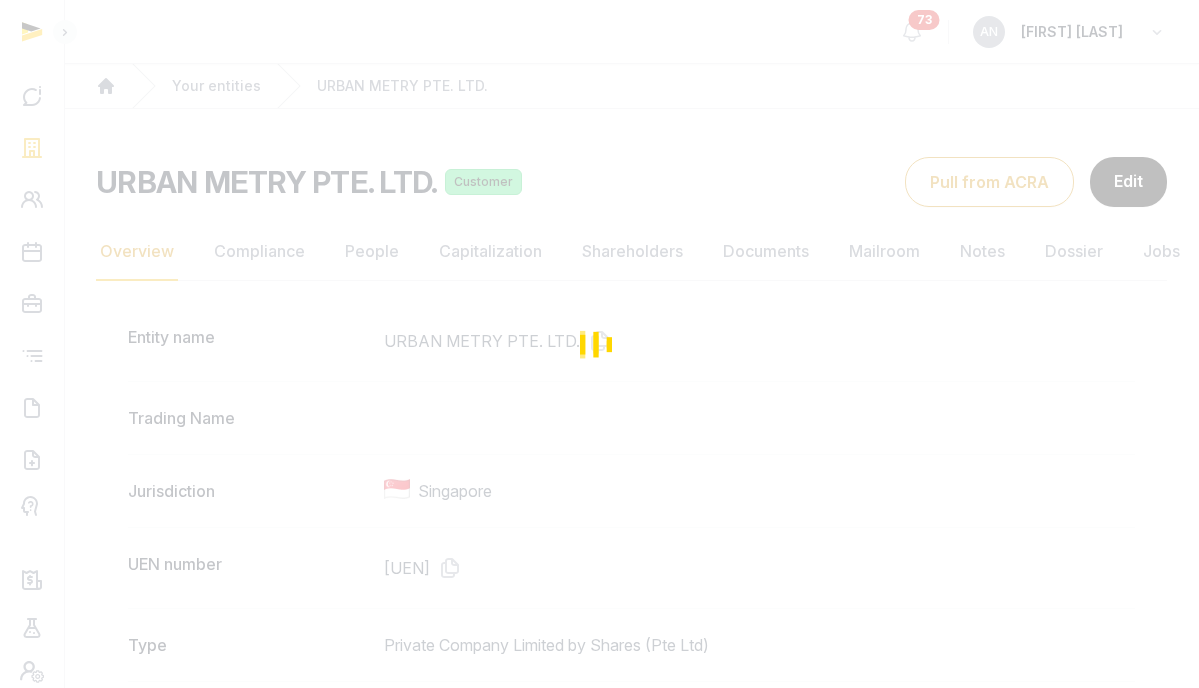drag, startPoint x: 496, startPoint y: 563, endPoint x: 501, endPoint y: 578, distance: 15.811388 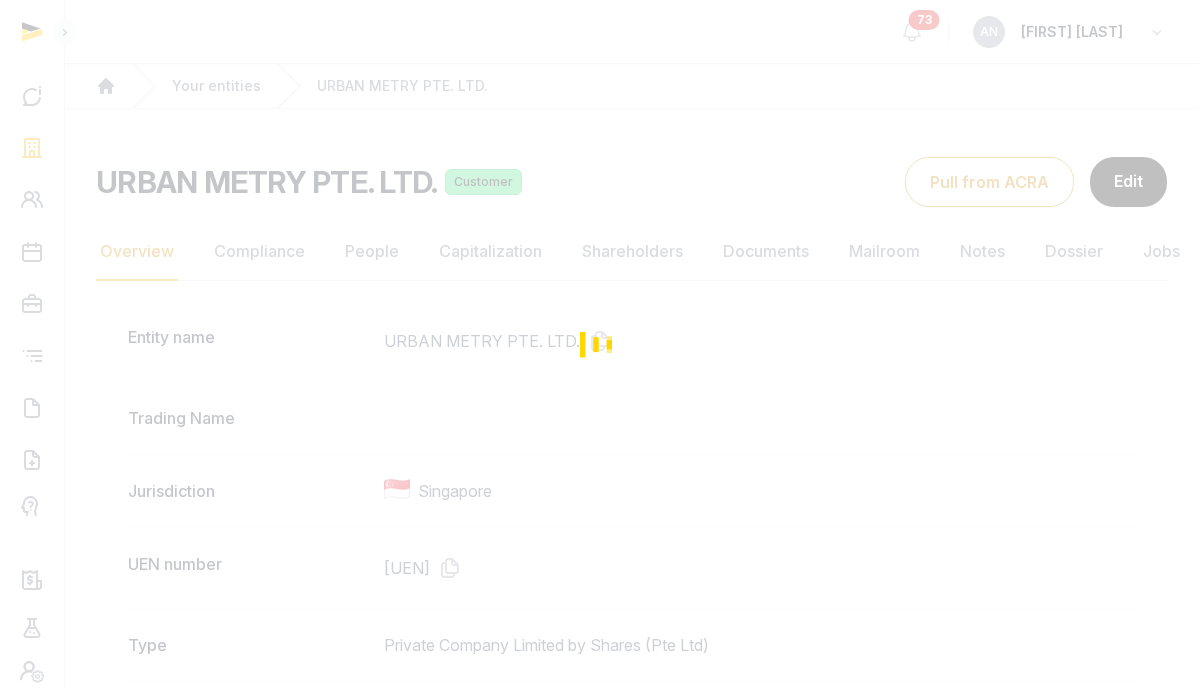 click at bounding box center (599, 344) 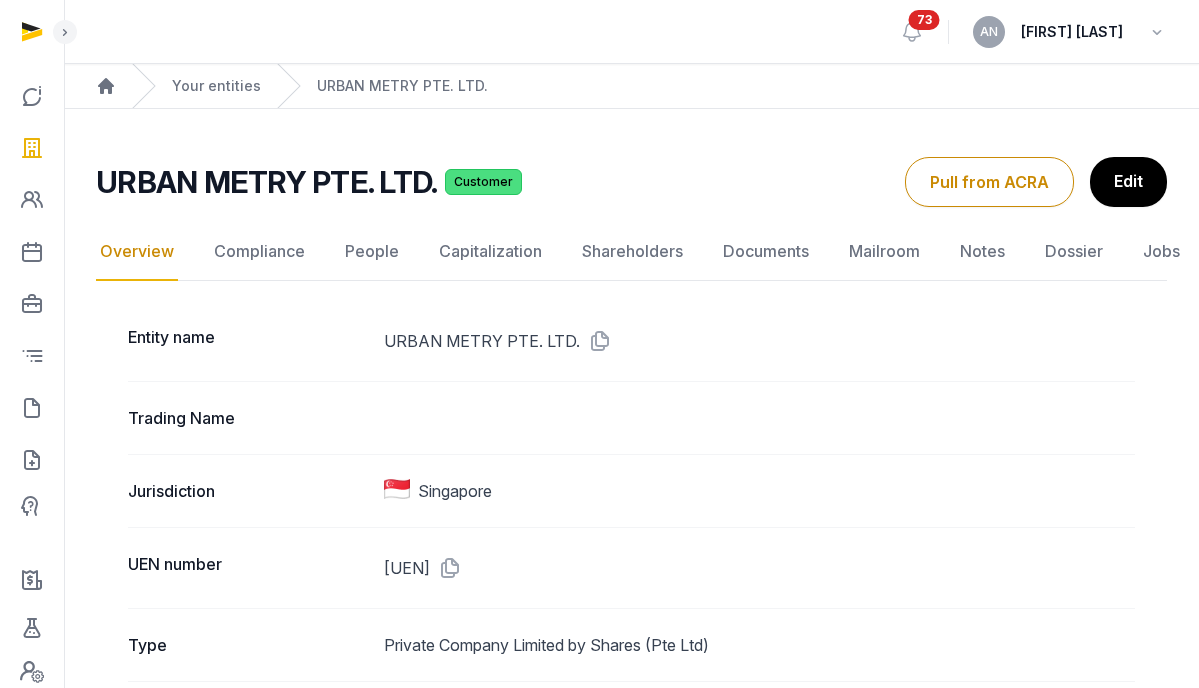 click on "Entity name URBAN METRY PTE. LTD. Trading Name Jurisdiction Singapore UEN number [UEN] Type Private Company Limited by Shares (Pte Ltd) Company stage Parent/Subsidiary Industry Description Website Email address Office phone number Primary countries of operation Activities 63119-DATA ANALYTICS, PROCESSING AND RELATED ACTIVITIES N.E.C. Registered address [NUMBER] [STREET], [CITY], [POSTAL_CODE], [CITY] Mailing address [NUMBER] [STREET], [CITY], [POSTAL_CODE], [CITY] Incorporation date [DATE] Tags Entity status Active Registered Agent (Managed by Stellar) Questionnaire Update Customer status Customer Customer start date Freemium No Channel Partner No Service Partner No Risk rating" at bounding box center [631, 1322] 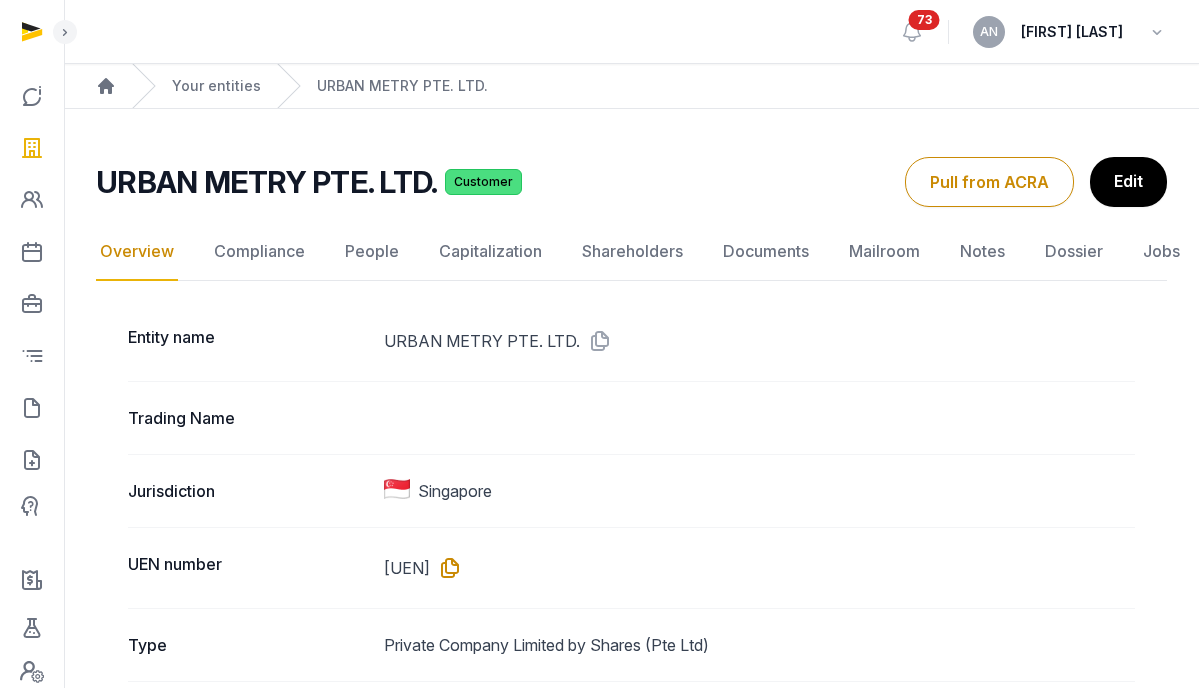 click at bounding box center (446, 568) 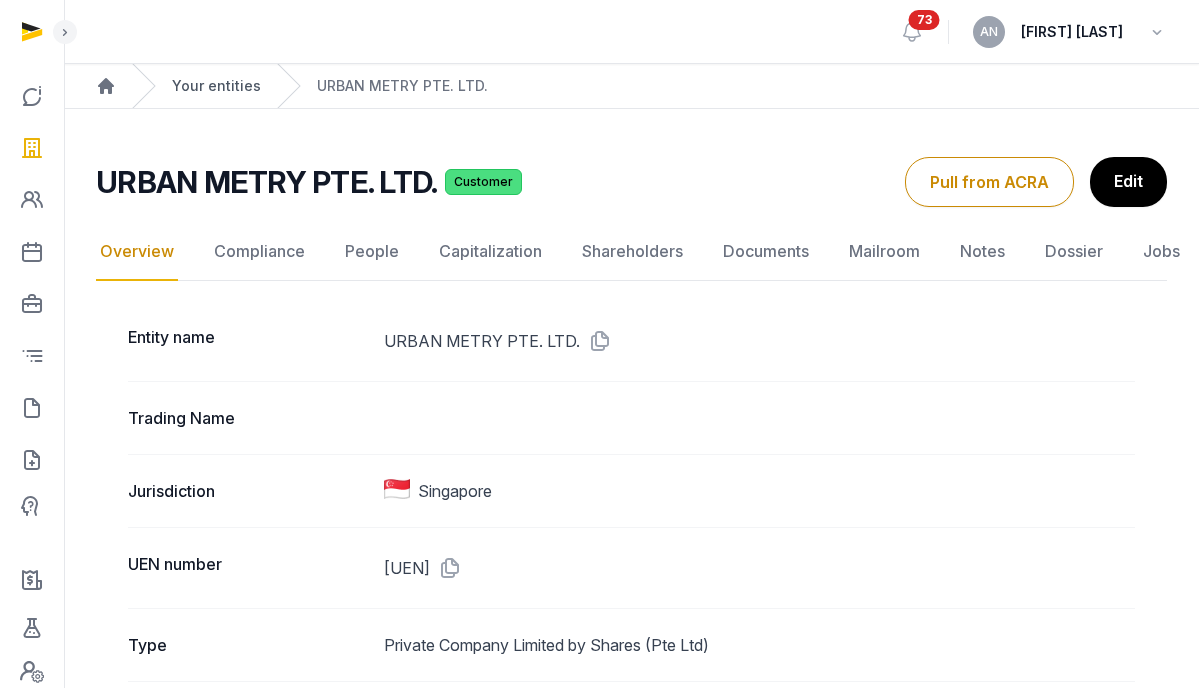 click on "Your entities" at bounding box center (216, 86) 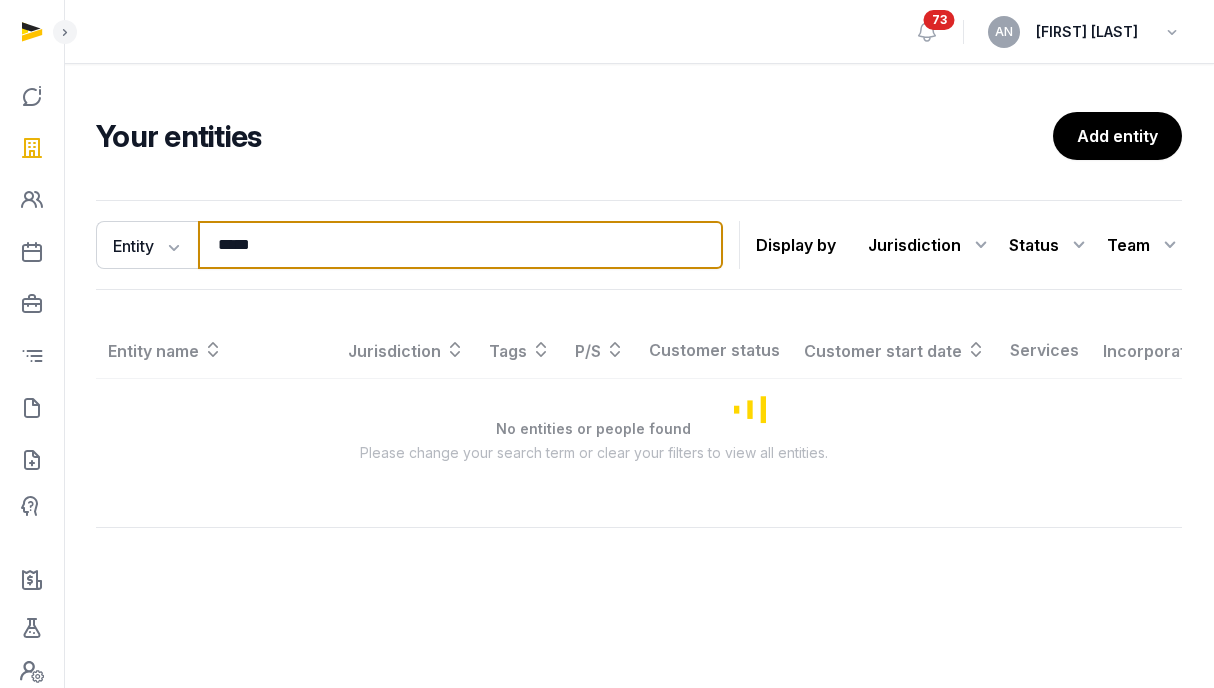 click on "*****" at bounding box center (460, 245) 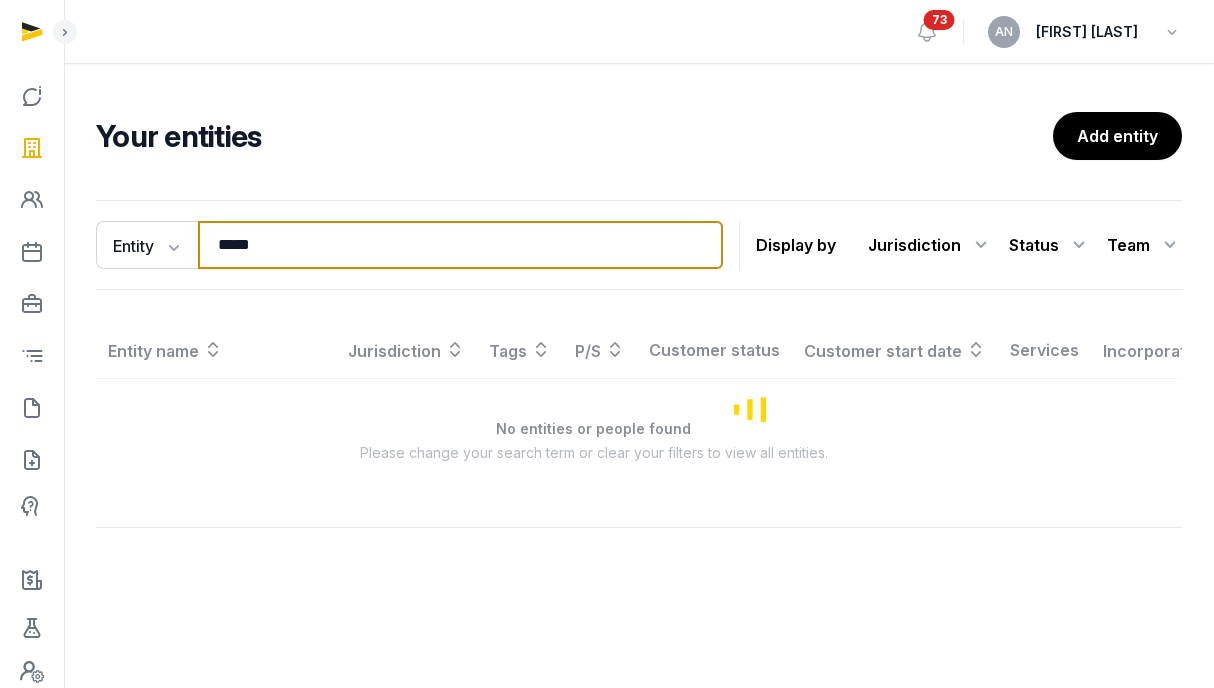 click on "*****" at bounding box center [460, 245] 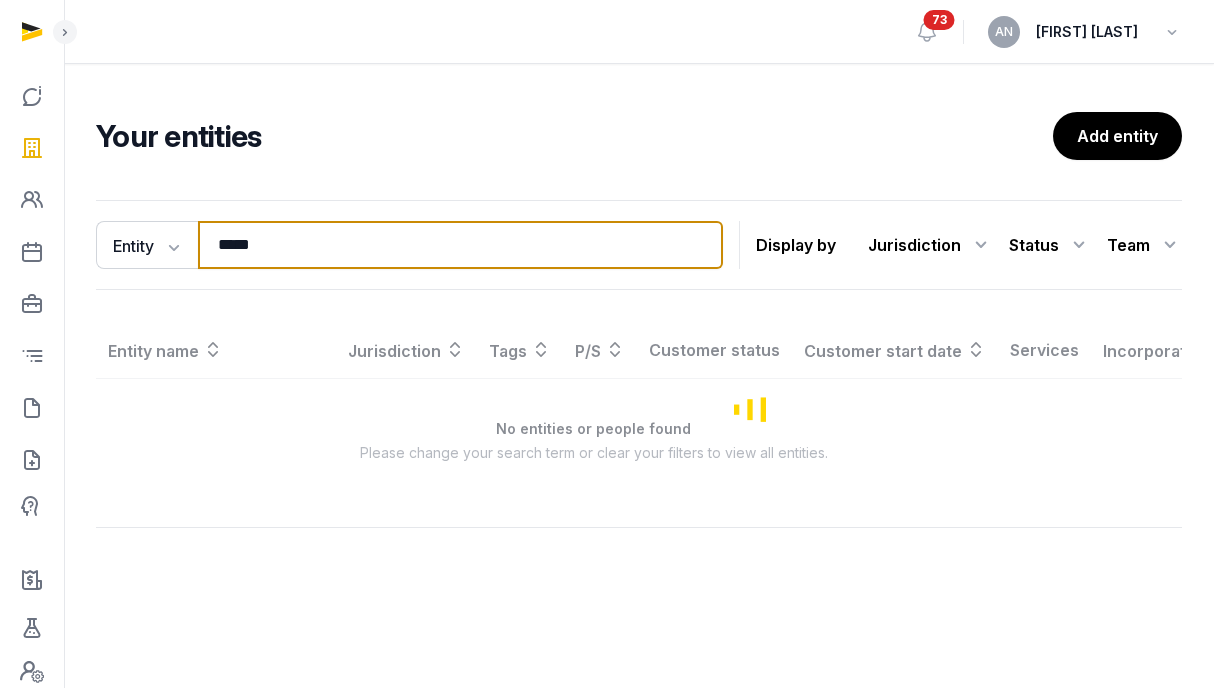 click on "*****" at bounding box center (460, 245) 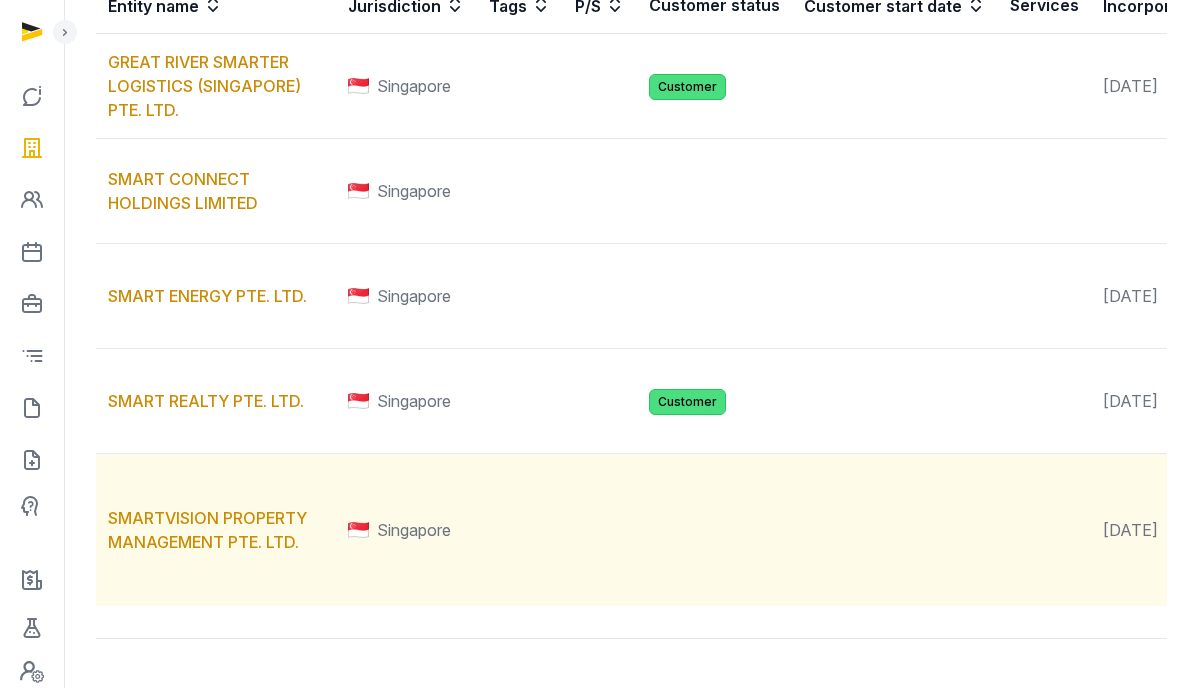 scroll, scrollTop: 429, scrollLeft: 0, axis: vertical 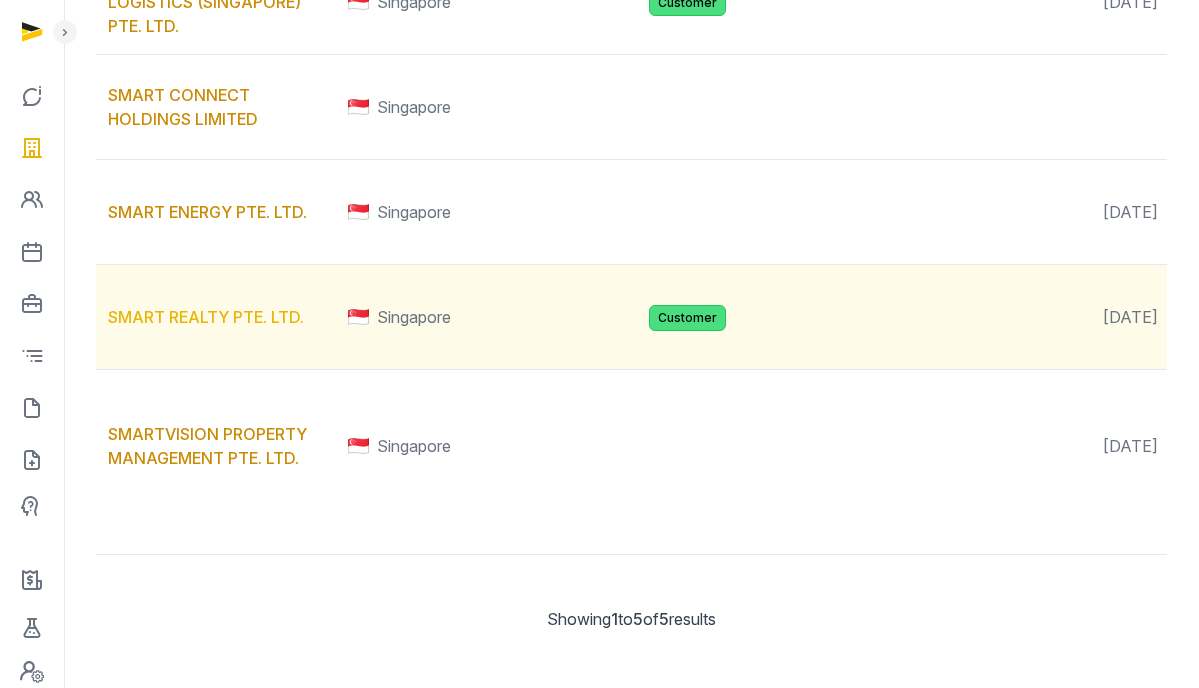 type on "*****" 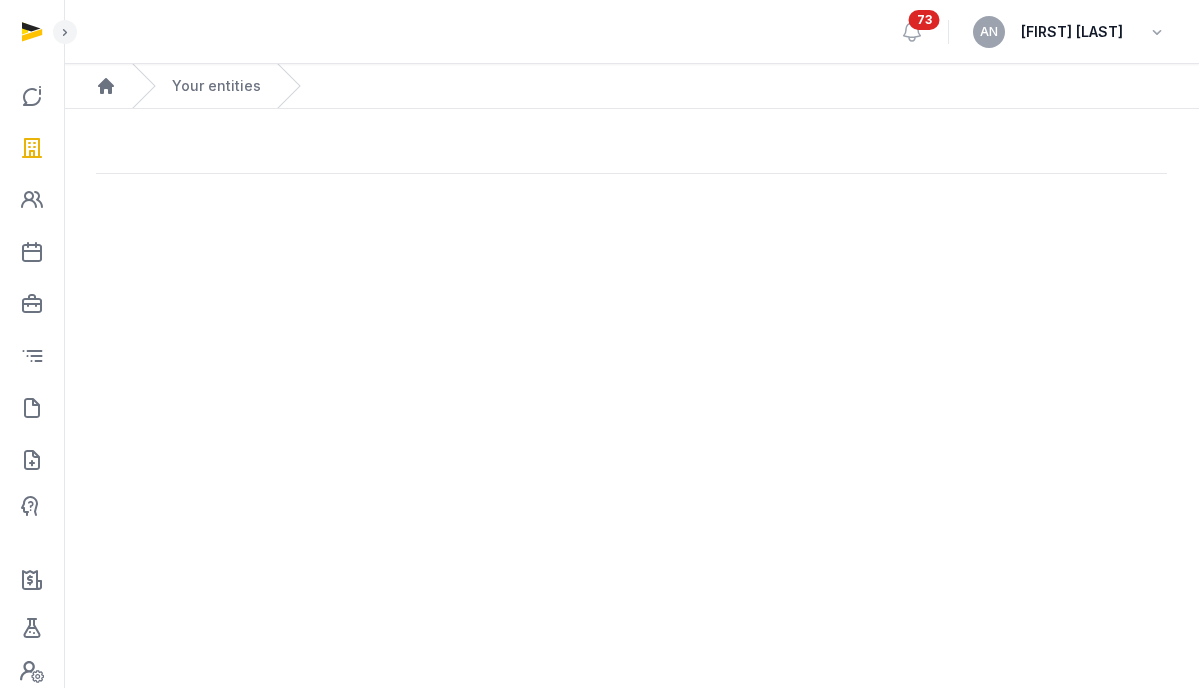 scroll, scrollTop: 0, scrollLeft: 0, axis: both 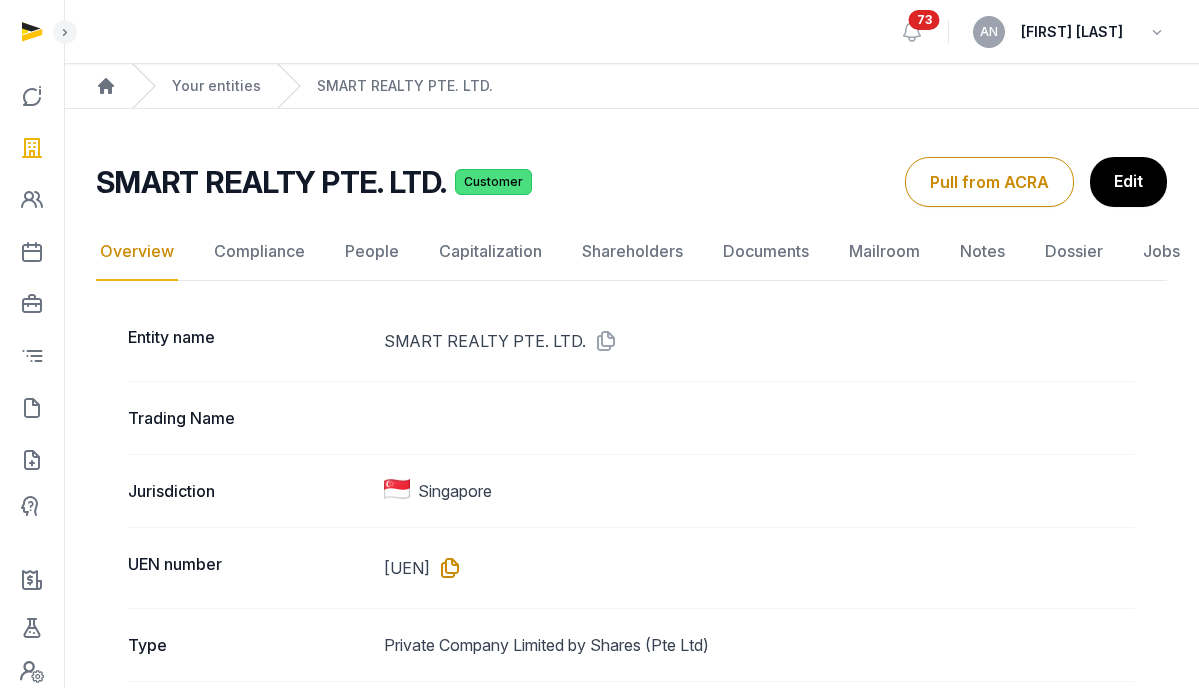 click at bounding box center (446, 568) 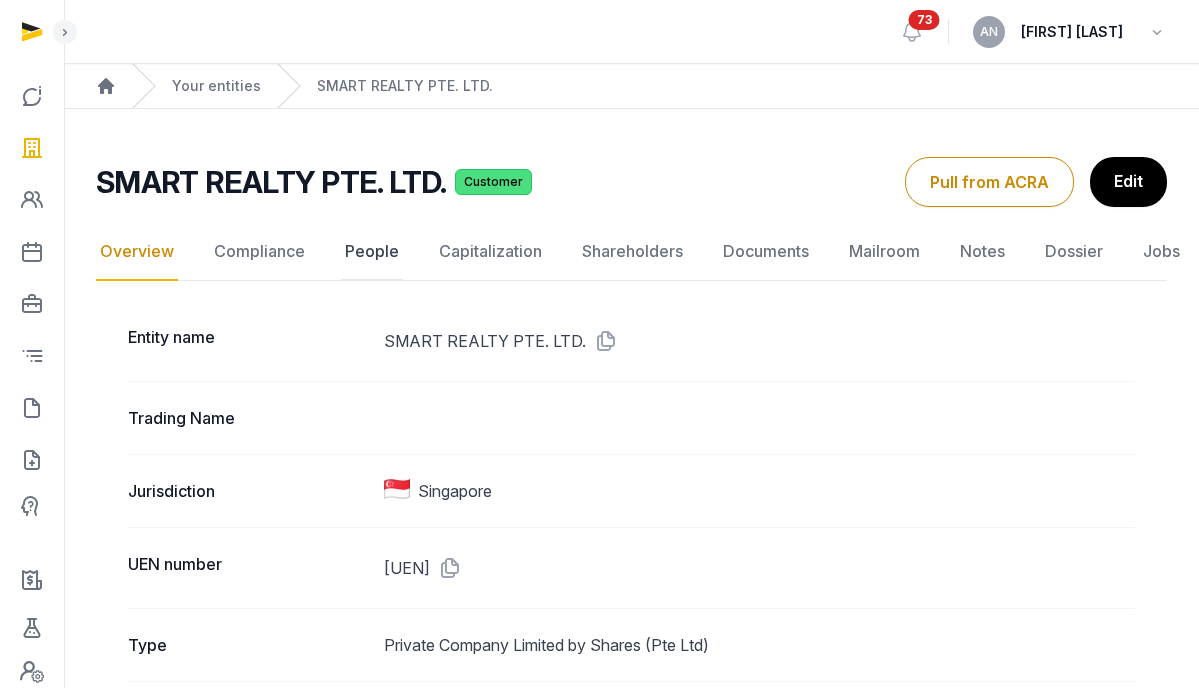click on "People" 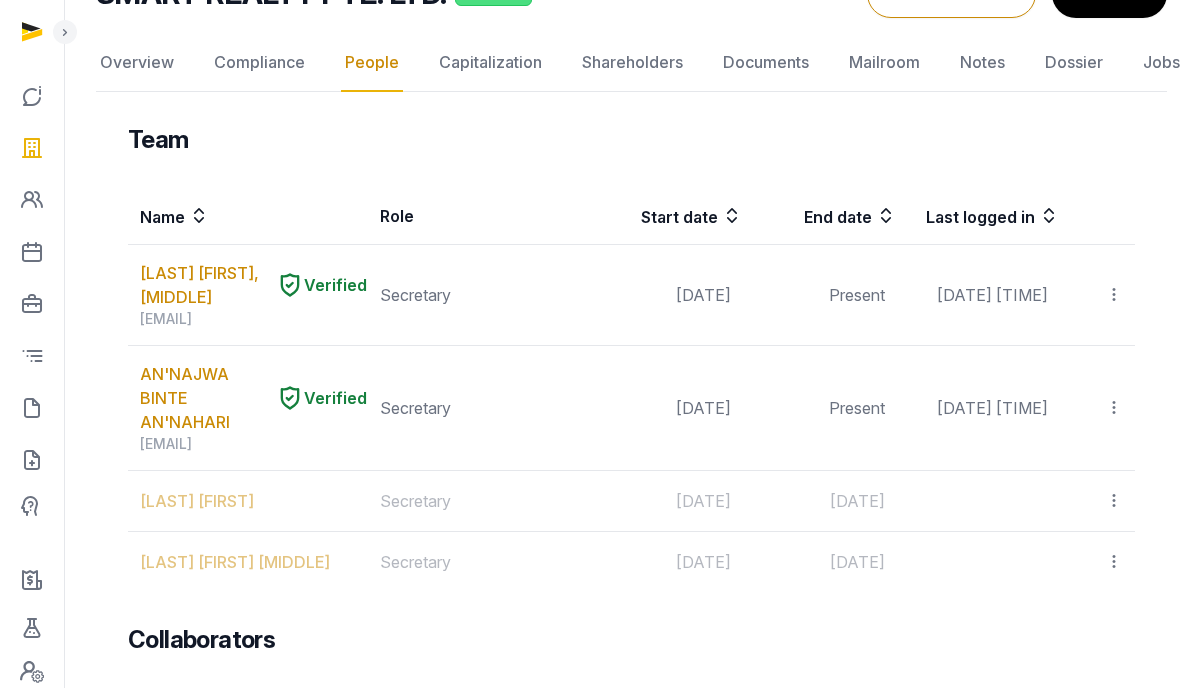 scroll, scrollTop: 83, scrollLeft: 0, axis: vertical 